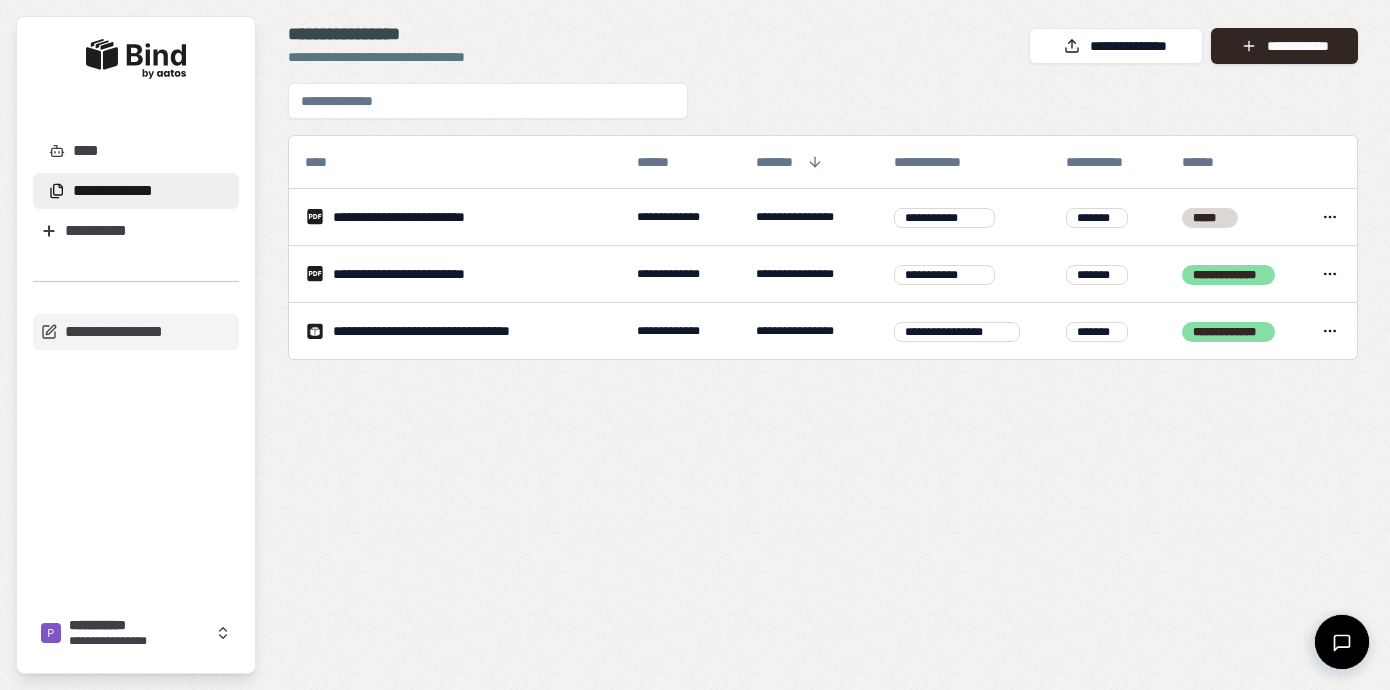scroll, scrollTop: 0, scrollLeft: 0, axis: both 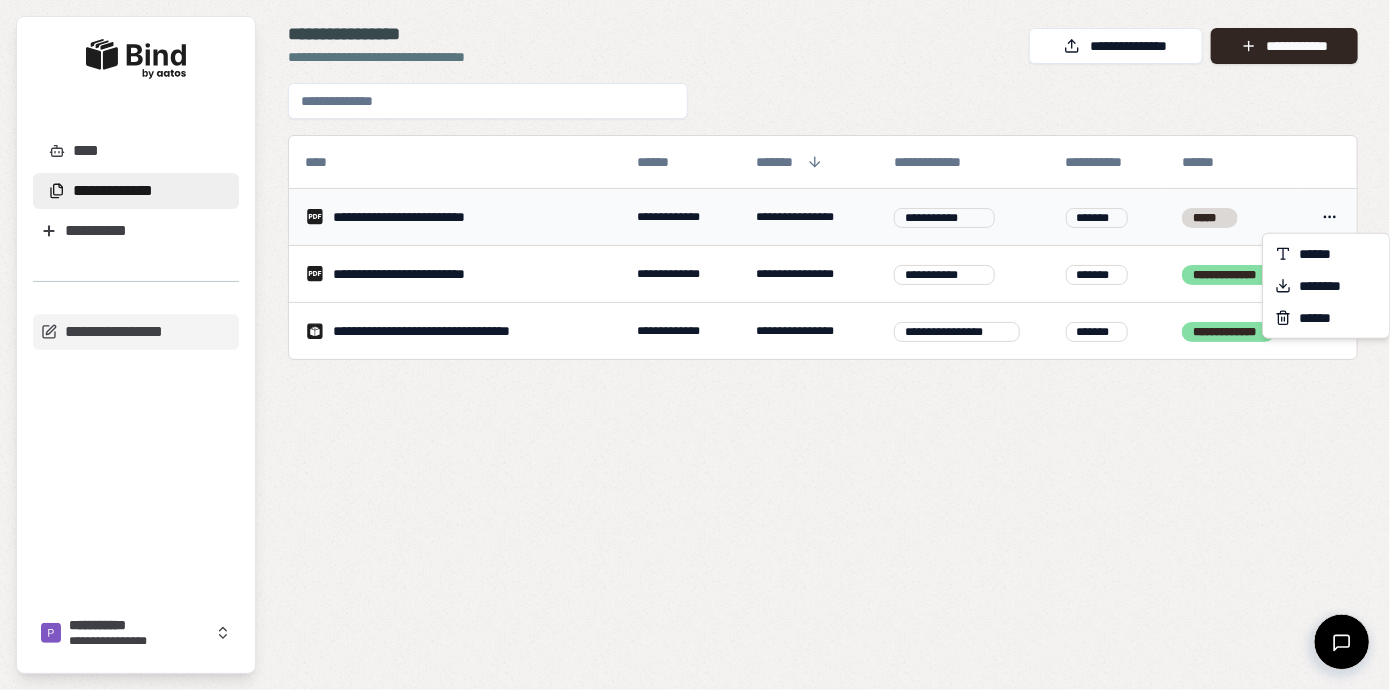click on "[FIRST] [LAST] [CITY] [STATE] [ZIP] [COUNTRY] [STREET_NAME] [APARTMENT] [BUILDING_NAME] [FLOOR] [UNIT] [POSTAL_CODE] [ADDRESS_LINE_1] [ADDRESS_LINE_2] [COUNTY] [REGION] [PROVINCE] [DISTRICT] [NEIGHBORHOOD] [LANDMARK] [POST_OFFICE_BOX] [PO_BOX_NUMBER] [PO_BOX_TYPE] [PO_BOX_CITY] [PO_BOX_STATE] [PO_BOX_ZIP]" at bounding box center (695, 345) 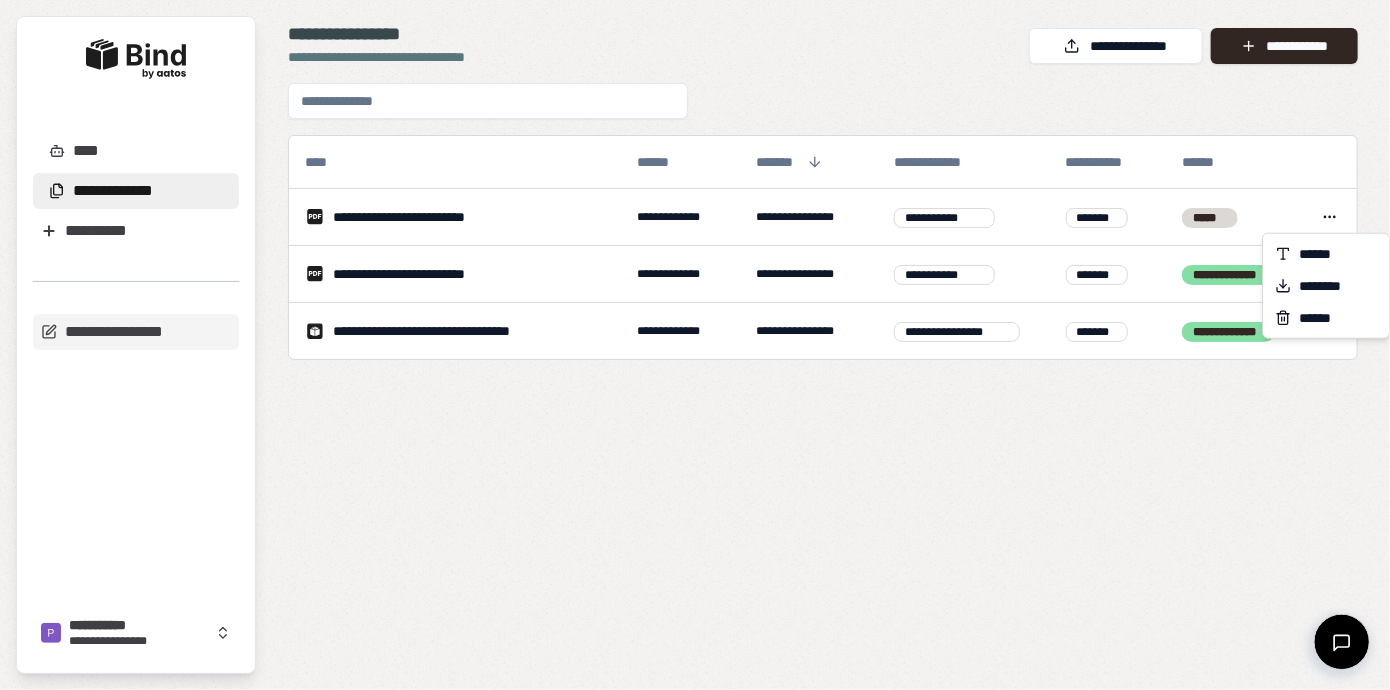 click on "[FIRST] [LAST] [CITY] [STATE] [ZIP] [COUNTRY] [STREET_NAME] [APARTMENT] [BUILDING_NAME] [FLOOR] [UNIT] [POSTAL_CODE] [ADDRESS_LINE_1] [ADDRESS_LINE_2] [COUNTY] [REGION] [PROVINCE] [DISTRICT] [NEIGHBORHOOD] [LANDMARK] [POST_OFFICE_BOX] [PO_BOX_NUMBER] [PO_BOX_TYPE] [PO_BOX_CITY] [PO_BOX_STATE] [PO_BOX_ZIP]" at bounding box center [695, 345] 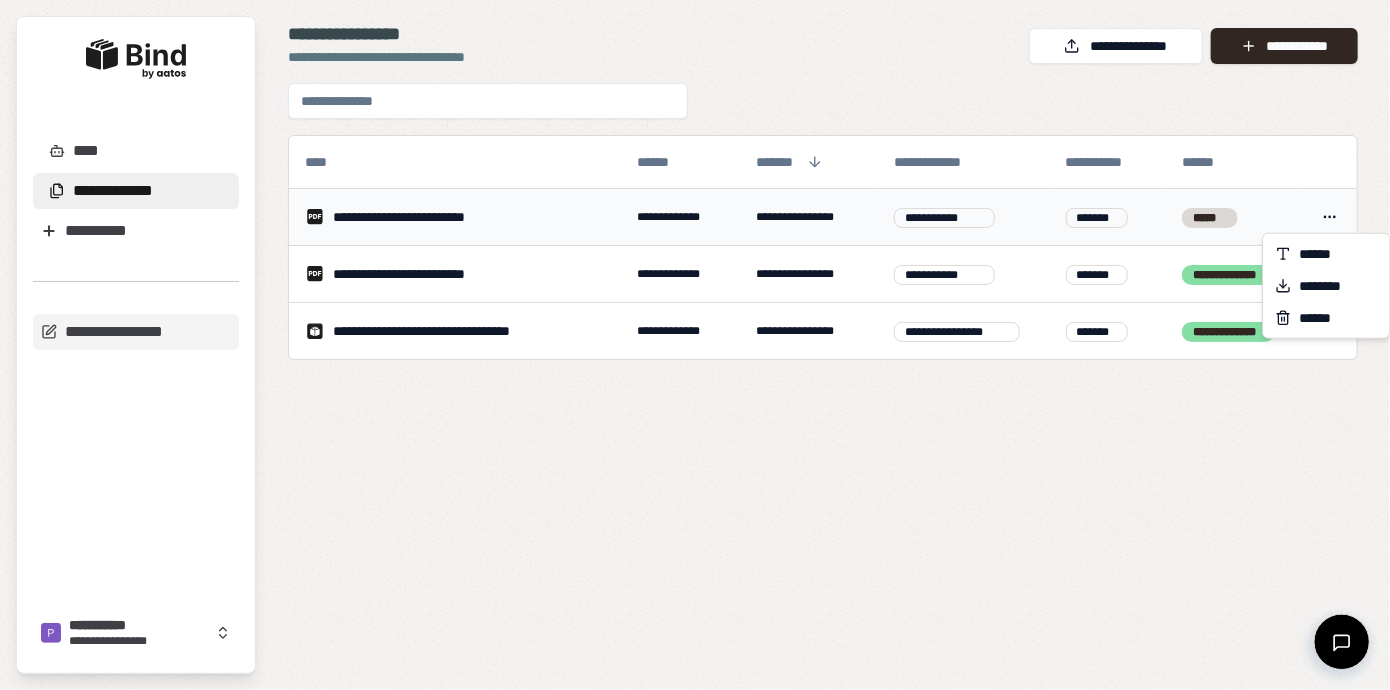 click on "**********" at bounding box center [680, 217] 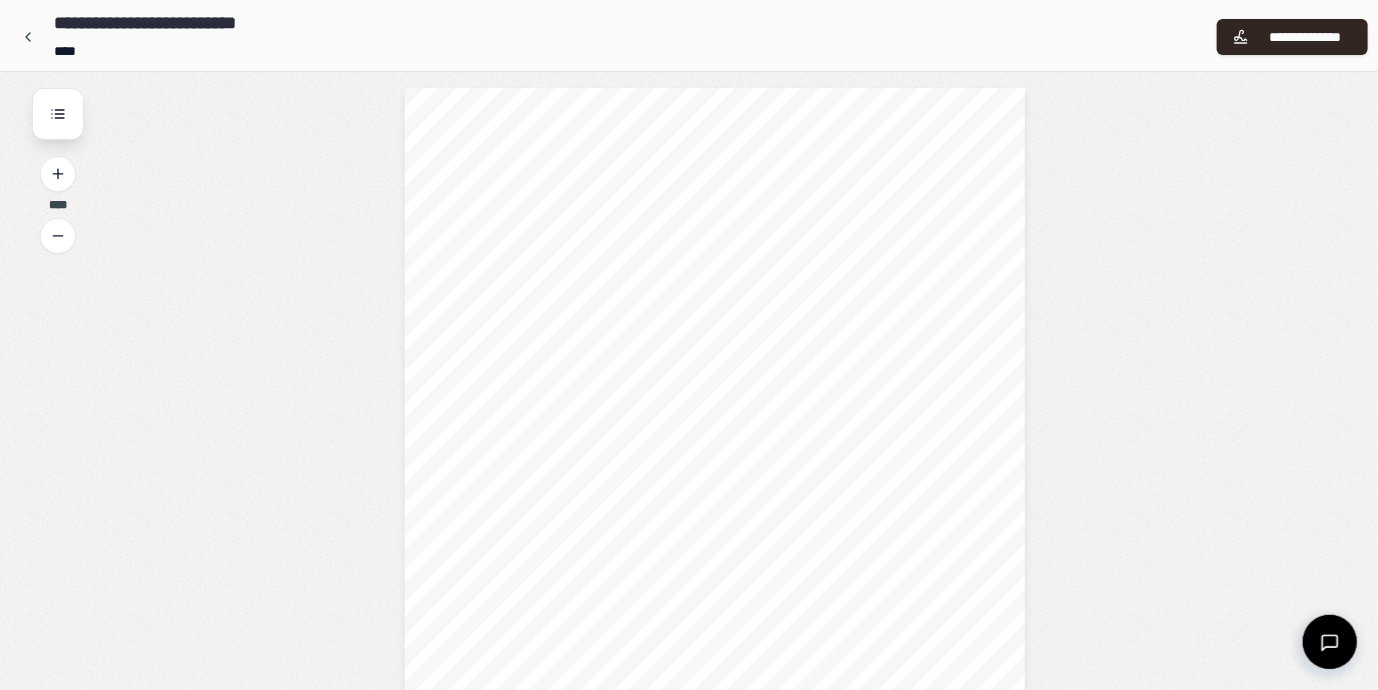 click on "**********" at bounding box center (172, 23) 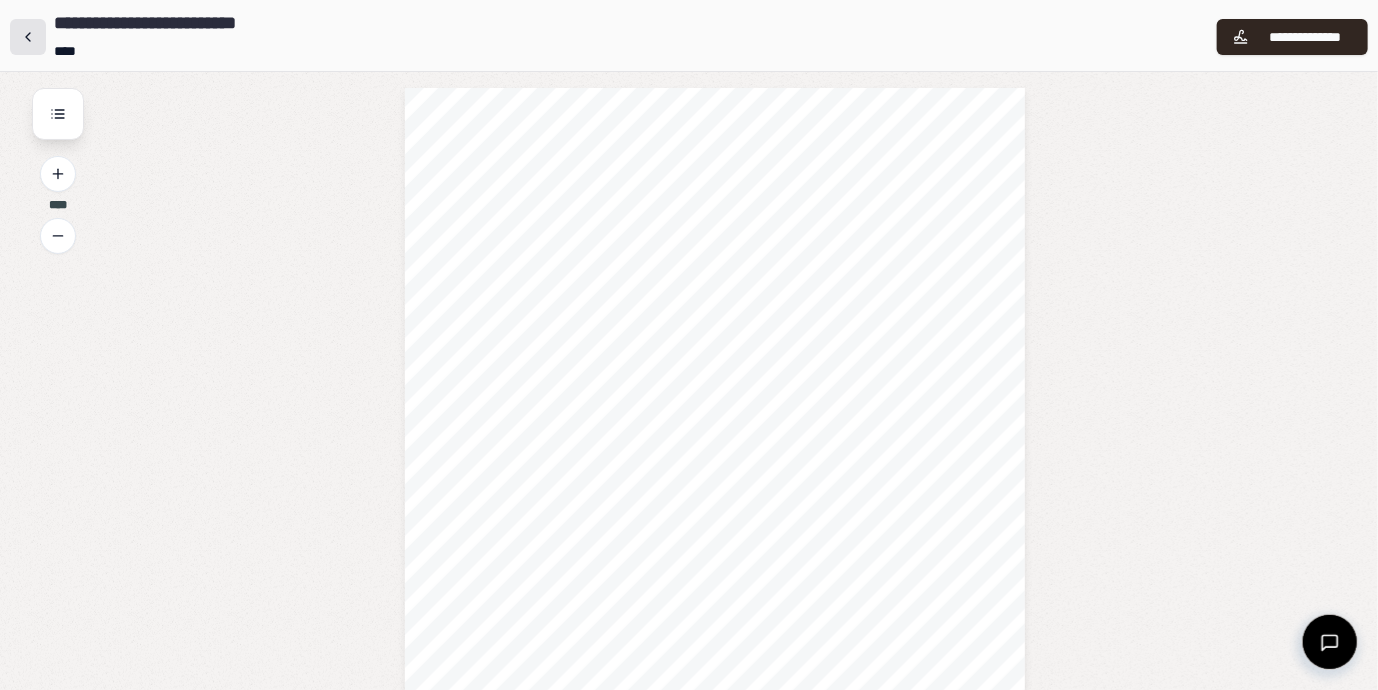 click at bounding box center (28, 37) 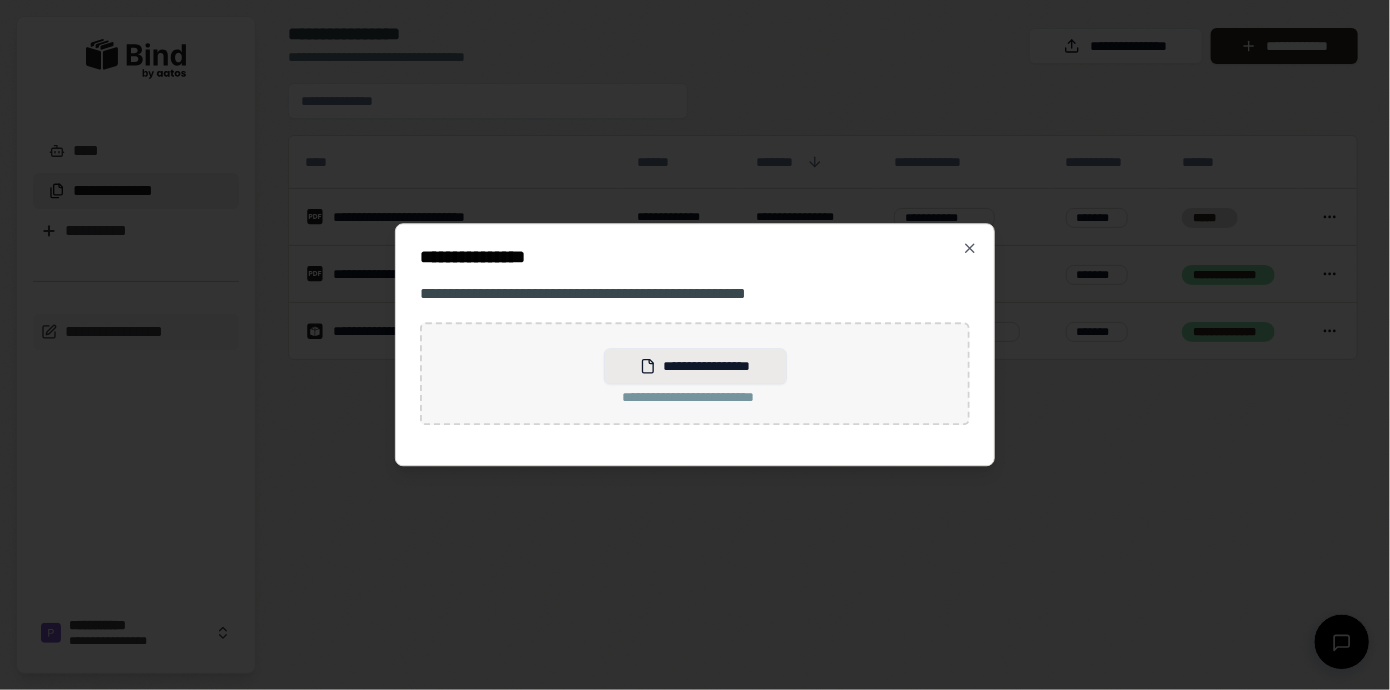 click on "**********" at bounding box center [695, 366] 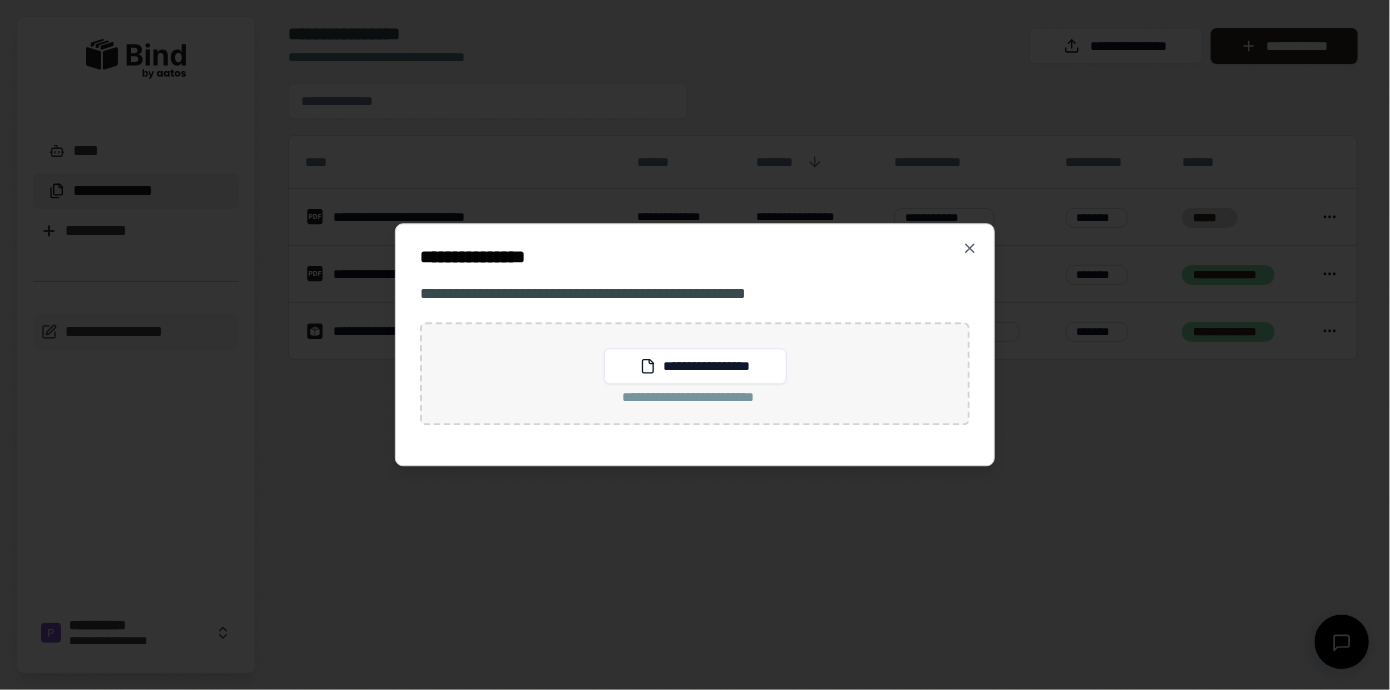 click on "**********" at bounding box center [695, 257] 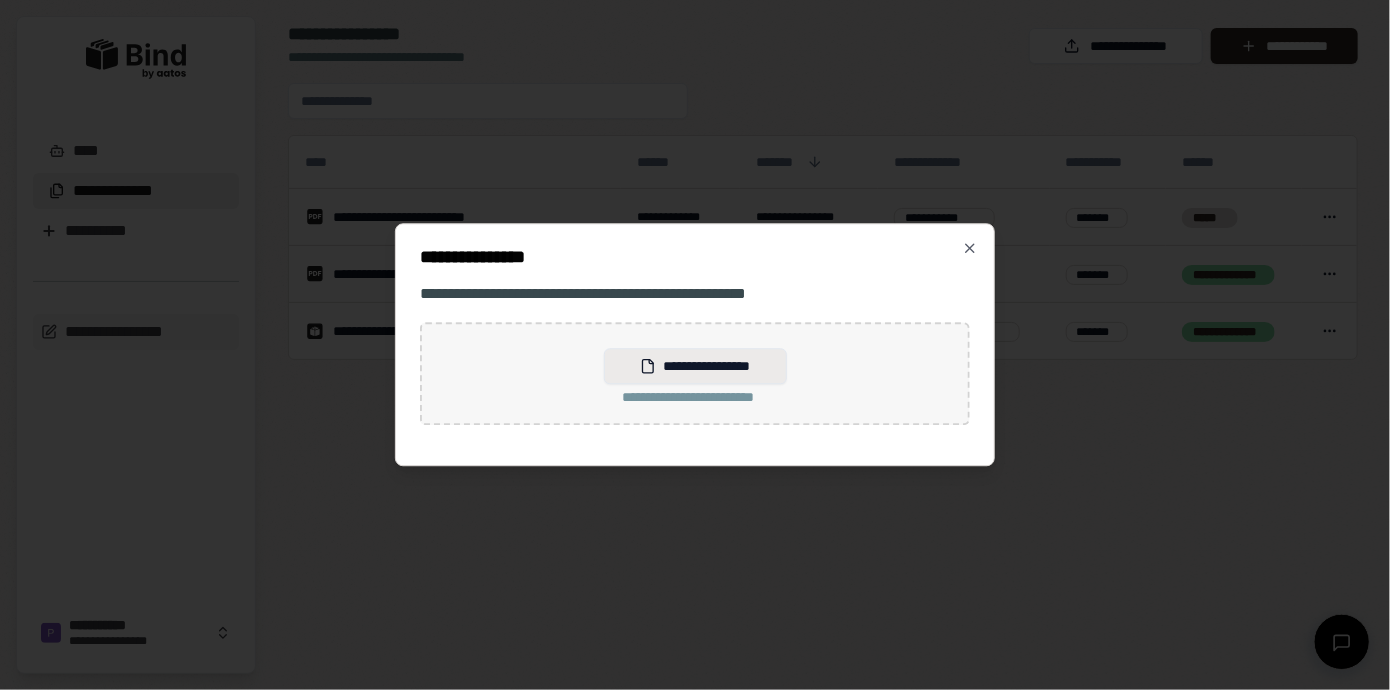 click on "**********" at bounding box center (695, 366) 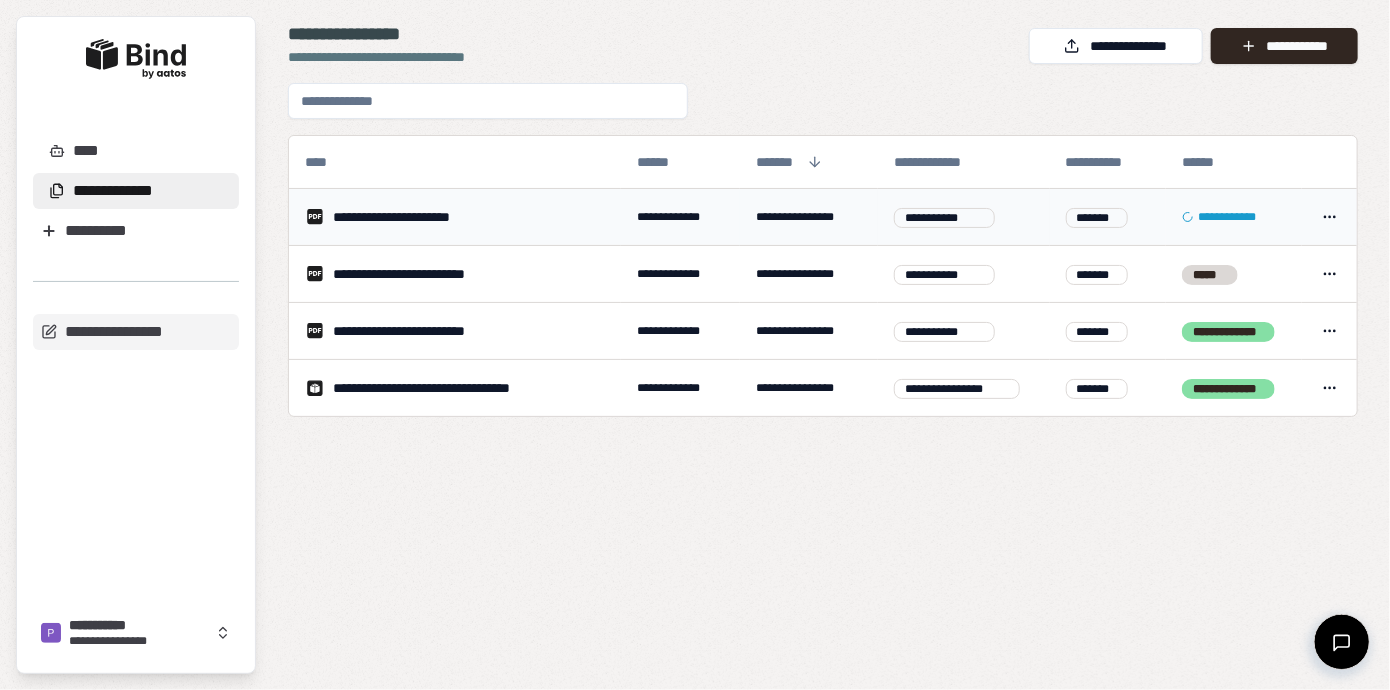 click on "**********" at bounding box center (455, 217) 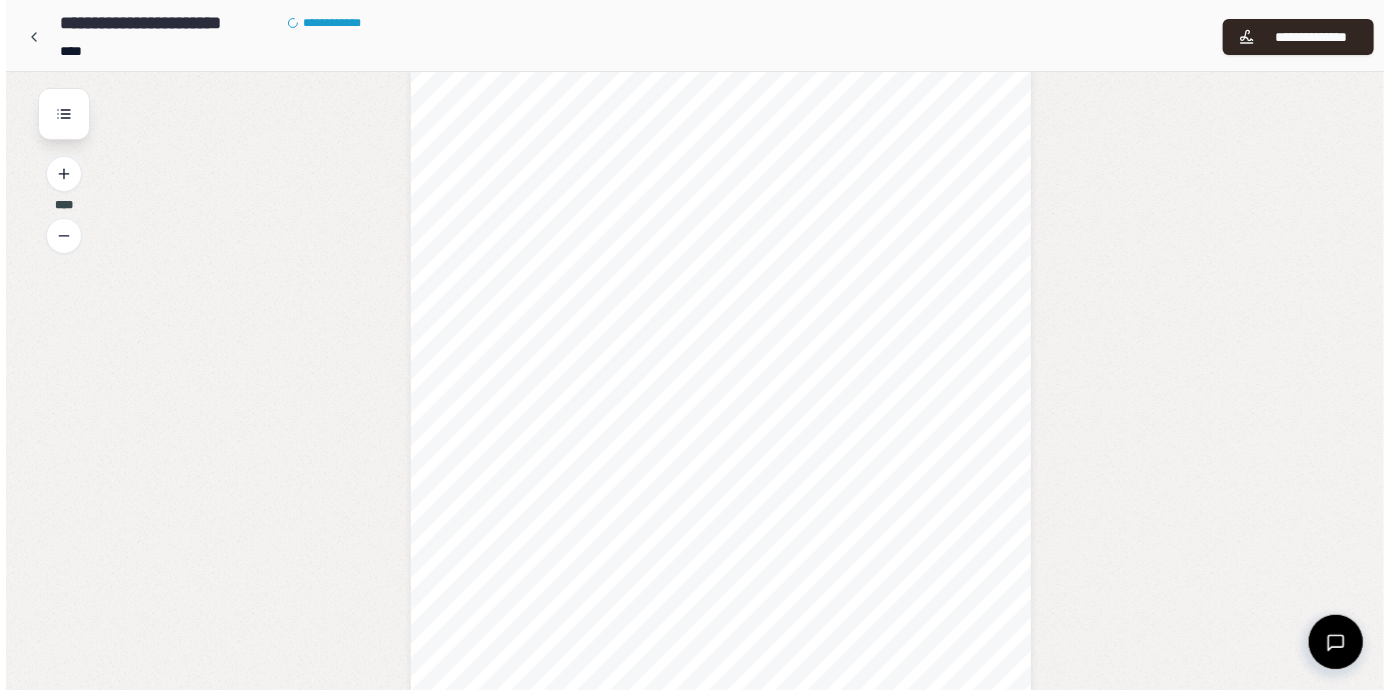 scroll, scrollTop: 80, scrollLeft: 0, axis: vertical 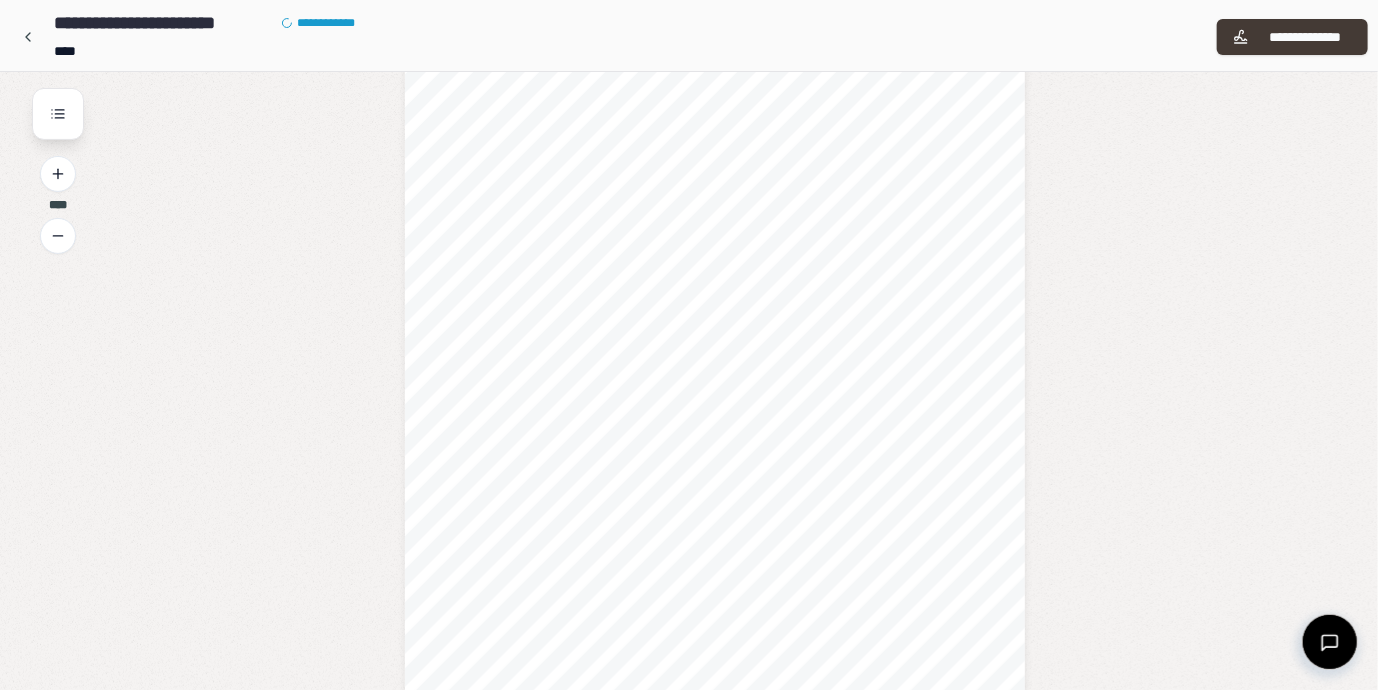 click on "**********" at bounding box center [1292, 37] 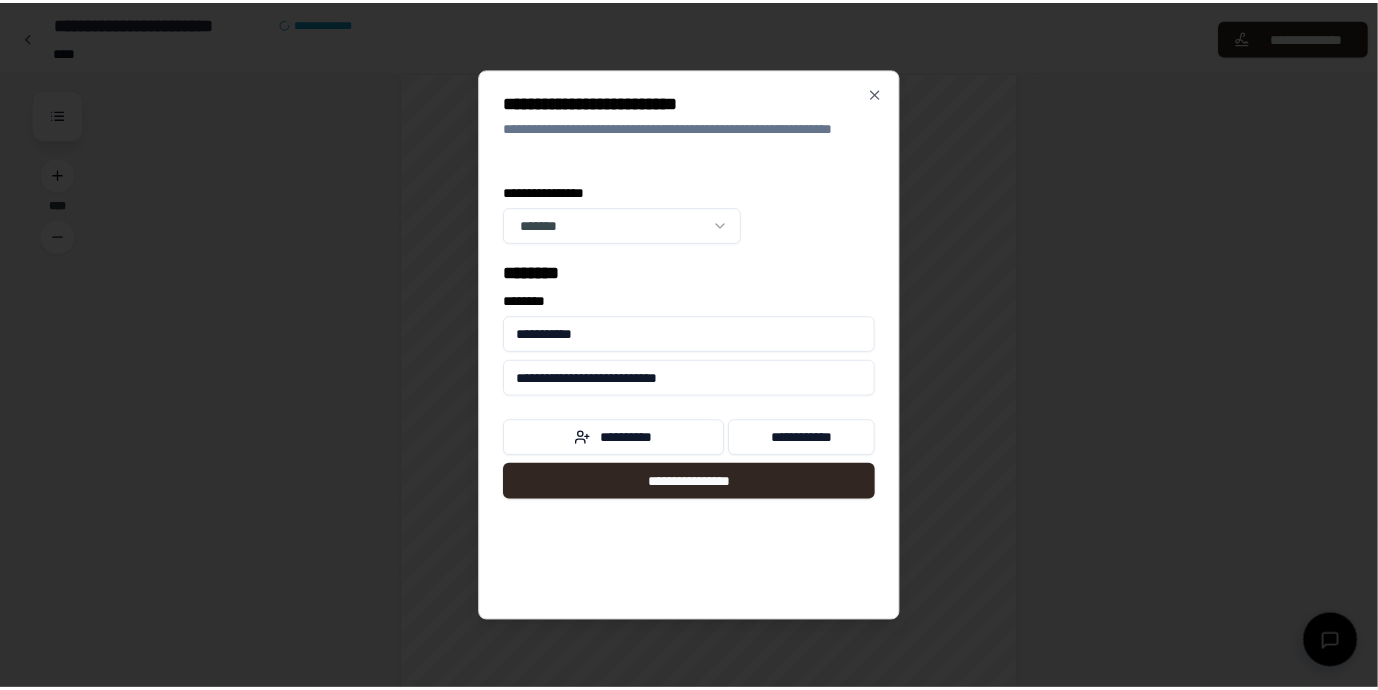 scroll, scrollTop: 0, scrollLeft: 0, axis: both 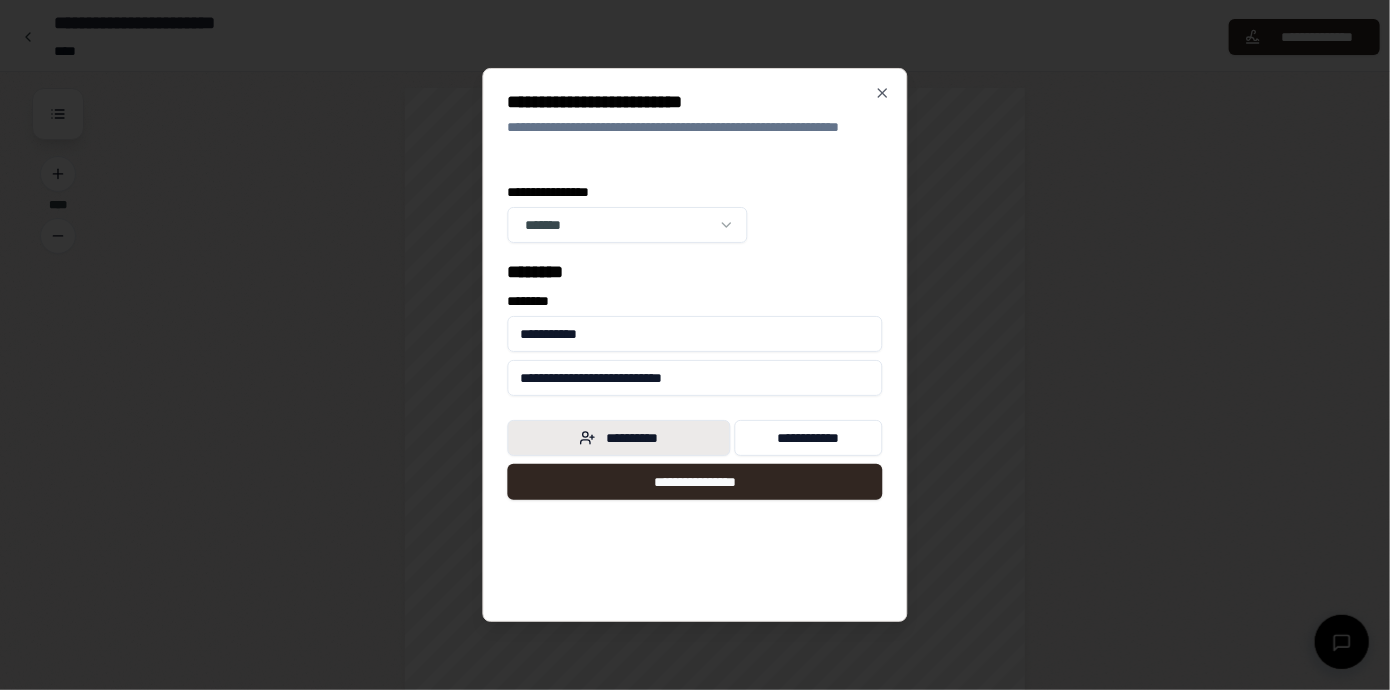 click on "**********" at bounding box center (619, 438) 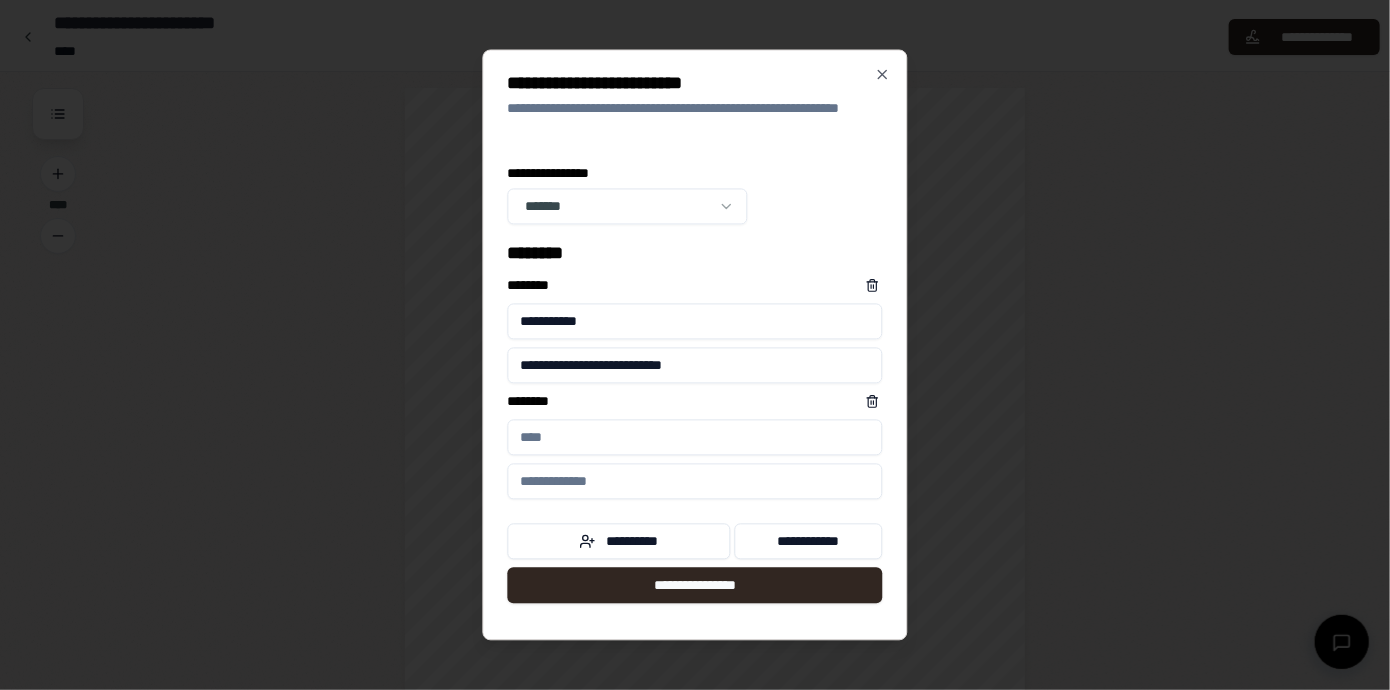 click on "******   *" at bounding box center (695, 438) 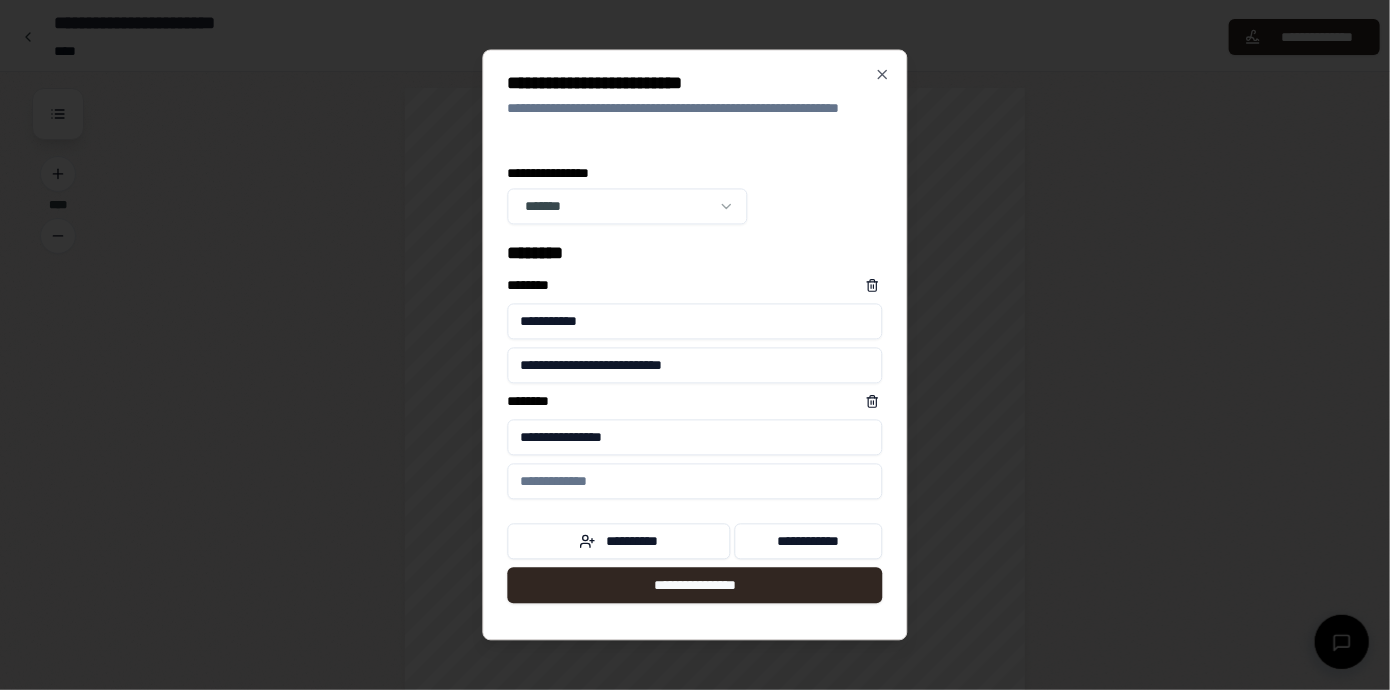 type on "**********" 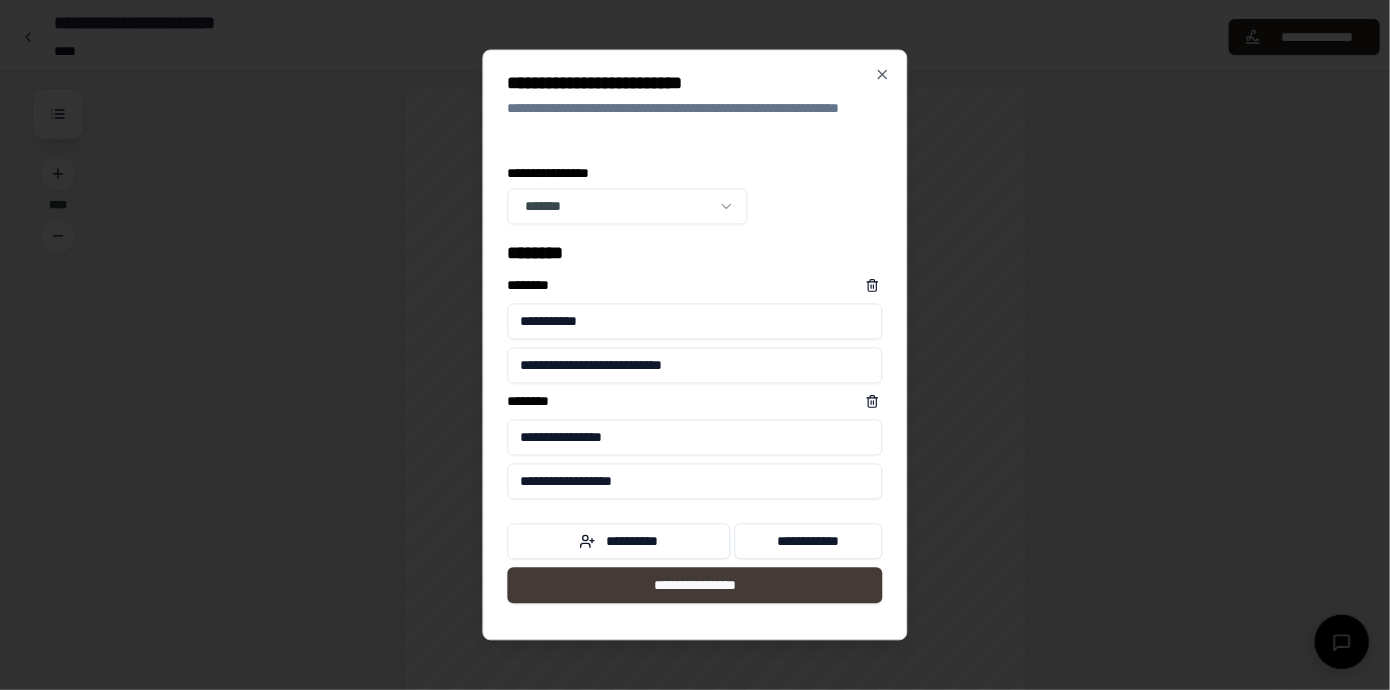 type on "**********" 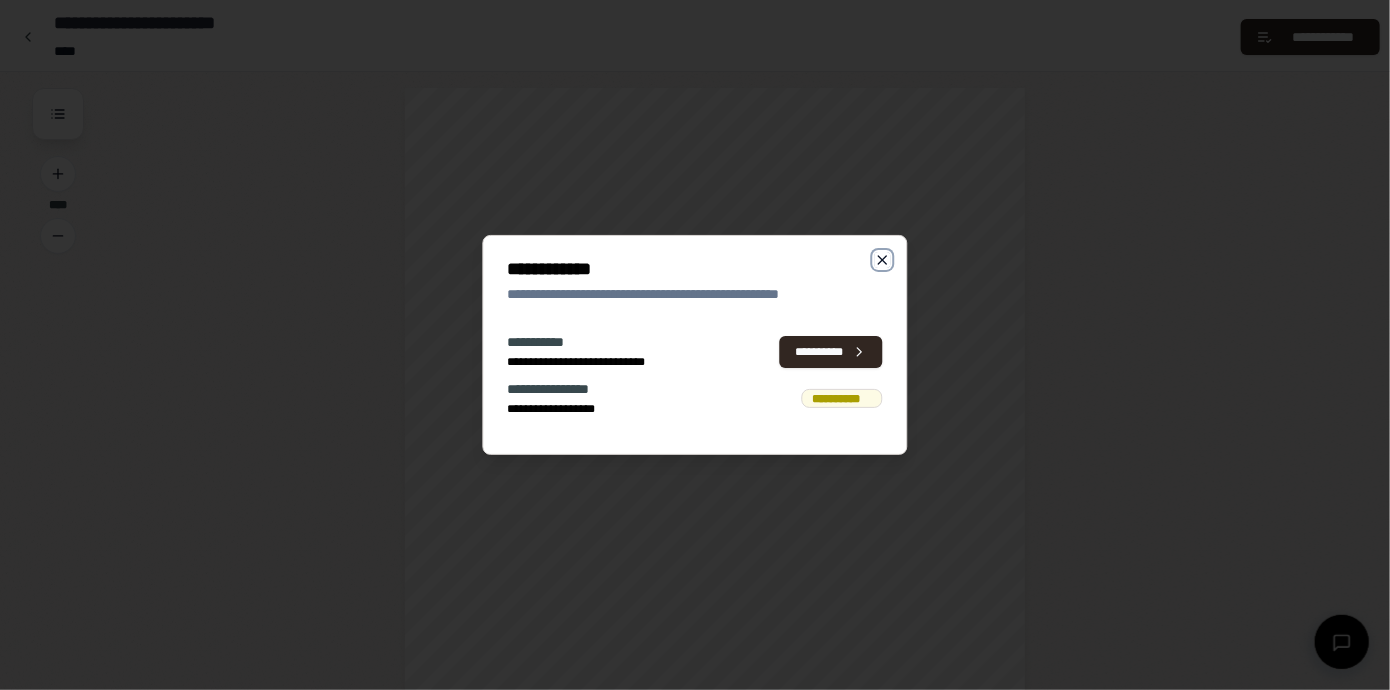 click 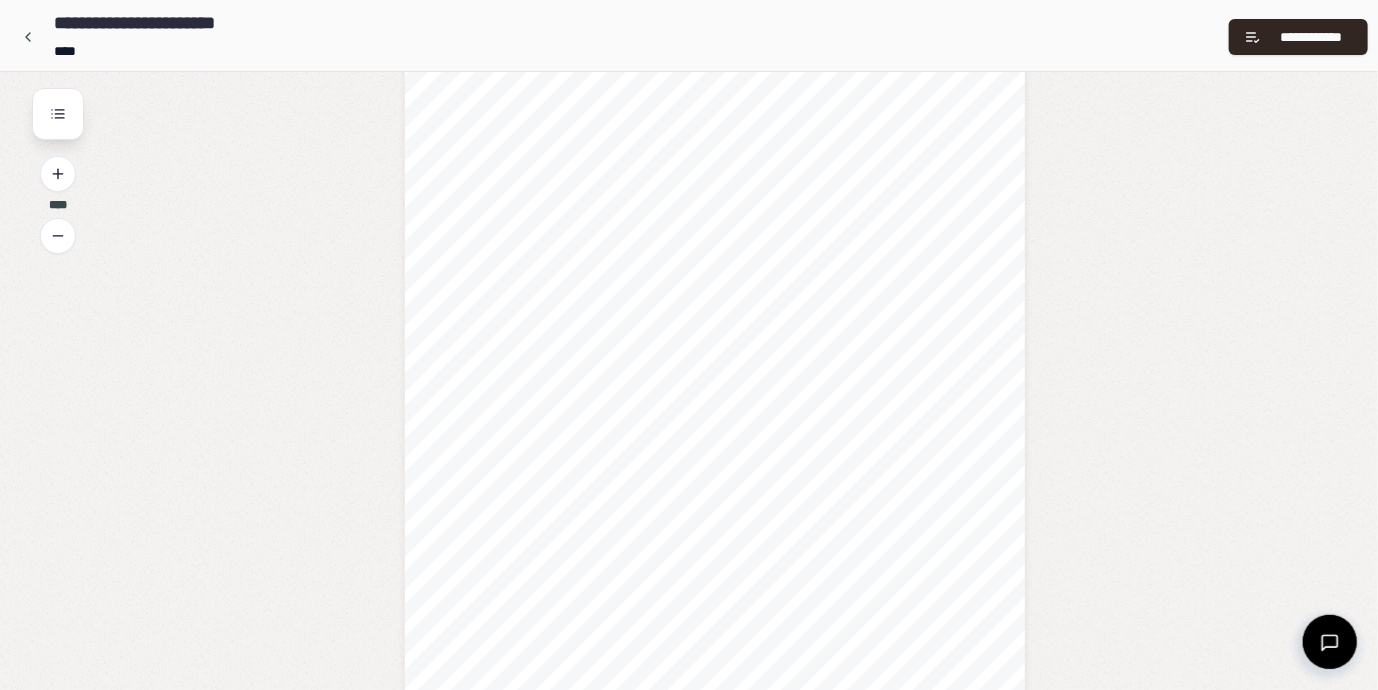 scroll, scrollTop: 0, scrollLeft: 0, axis: both 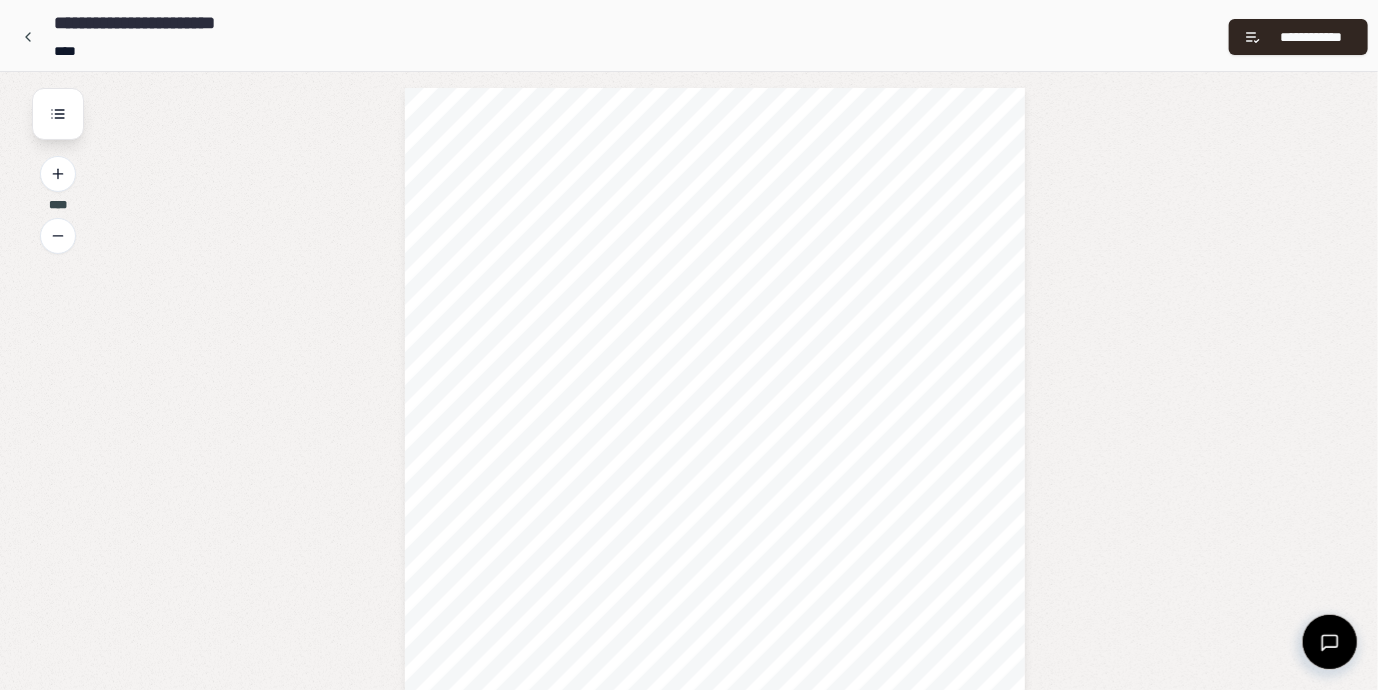click on "[FIRST] [LAST] [CITY] [STATE] [ZIP] [COUNTRY] [STREET_NAME] [APARTMENT] [BUILDING_NAME] [FLOOR] [UNIT] [POSTAL_CODE] [ADDRESS_LINE_1] [ADDRESS_LINE_2] [COUNTY] [REGION] [PROVINCE] [DISTRICT] [NEIGHBORHOOD] [LANDMARK] [POST_OFFICE_BOX] [PO_BOX_NUMBER] [PO_BOX_TYPE] [PO_BOX_CITY] [PO_BOX_STATE] [PO_BOX_ZIP]" at bounding box center [715, 1846] 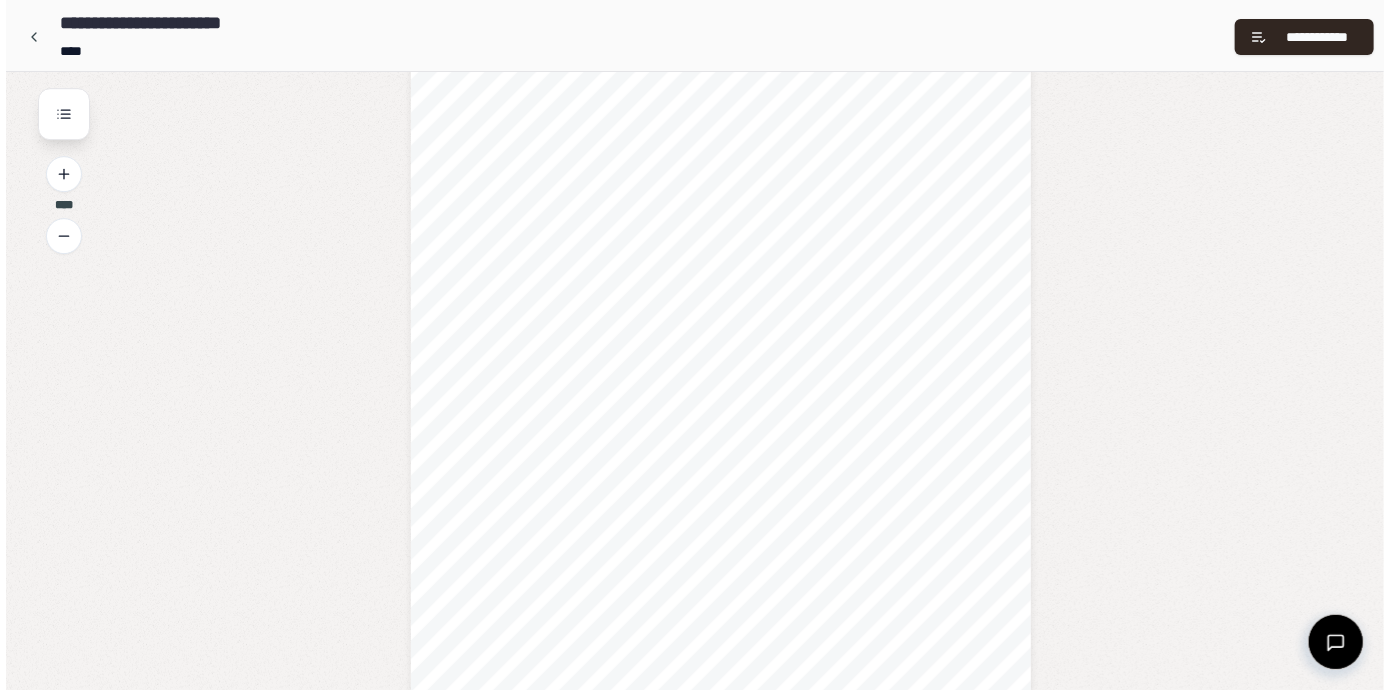 scroll, scrollTop: 2946, scrollLeft: 0, axis: vertical 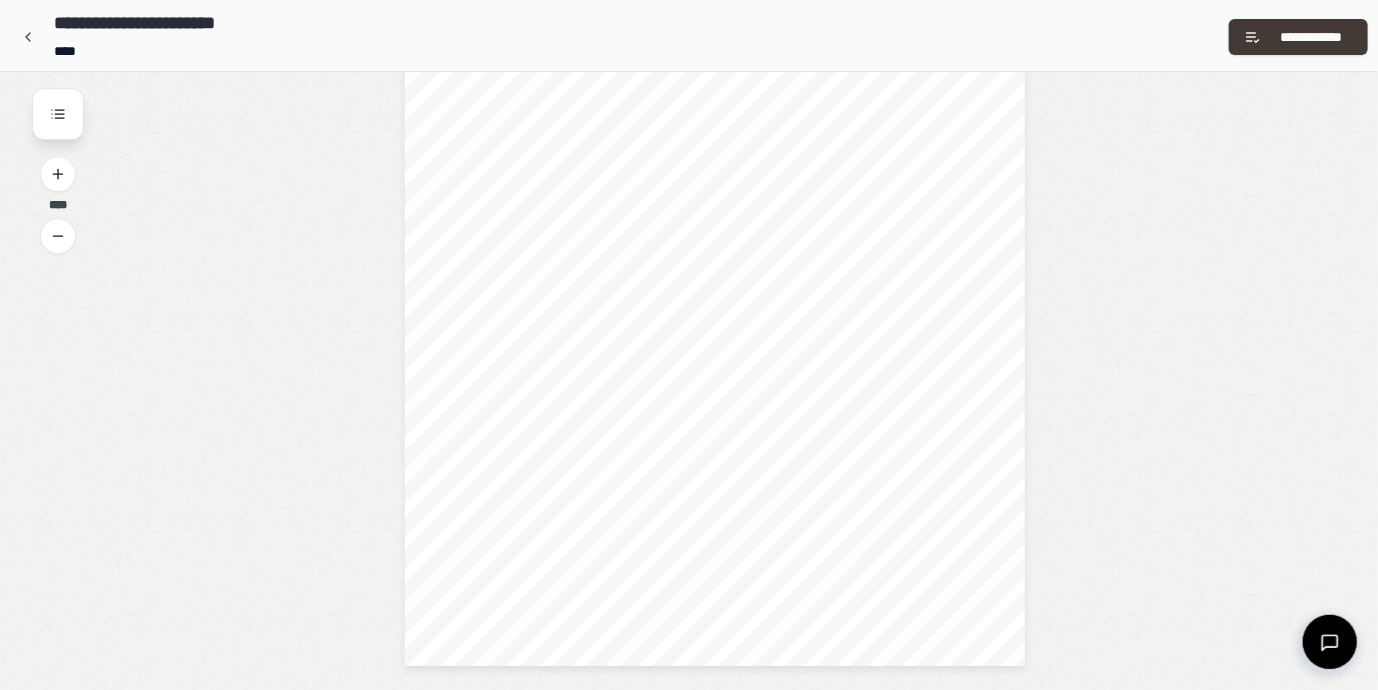 click on "**********" at bounding box center (1311, 37) 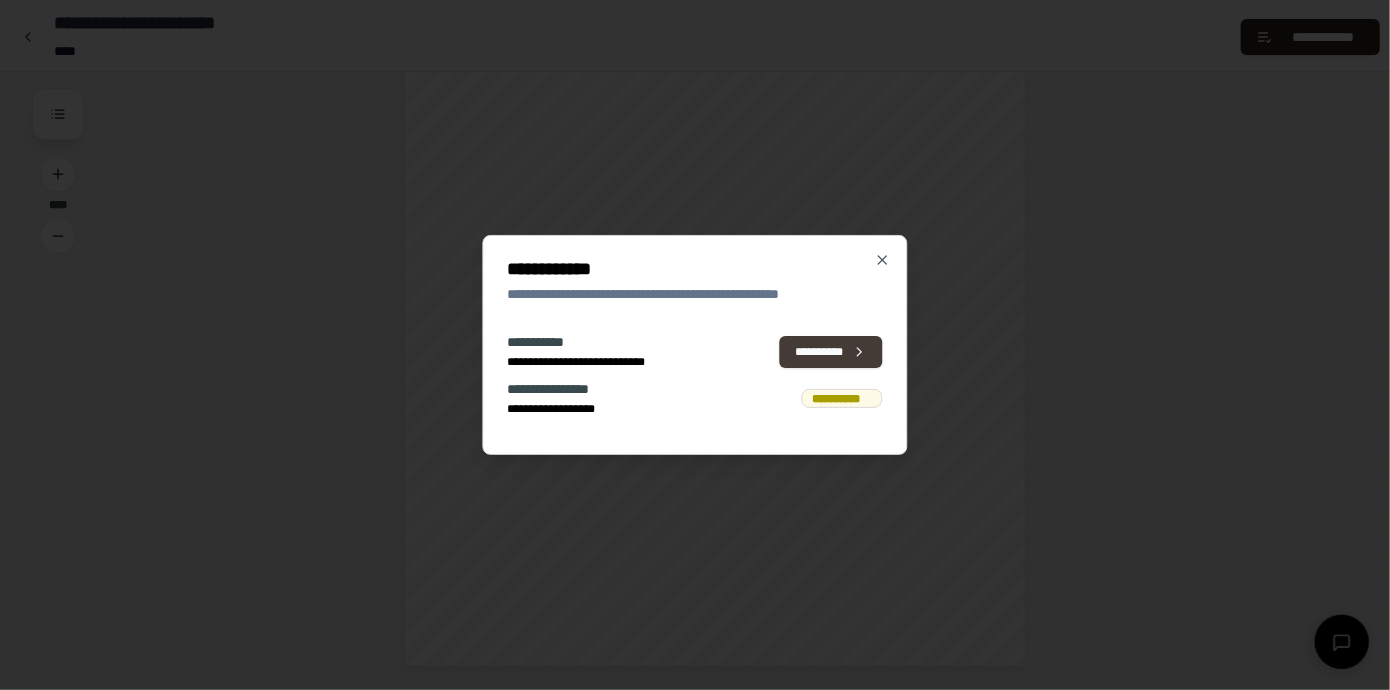 click on "**********" at bounding box center (831, 352) 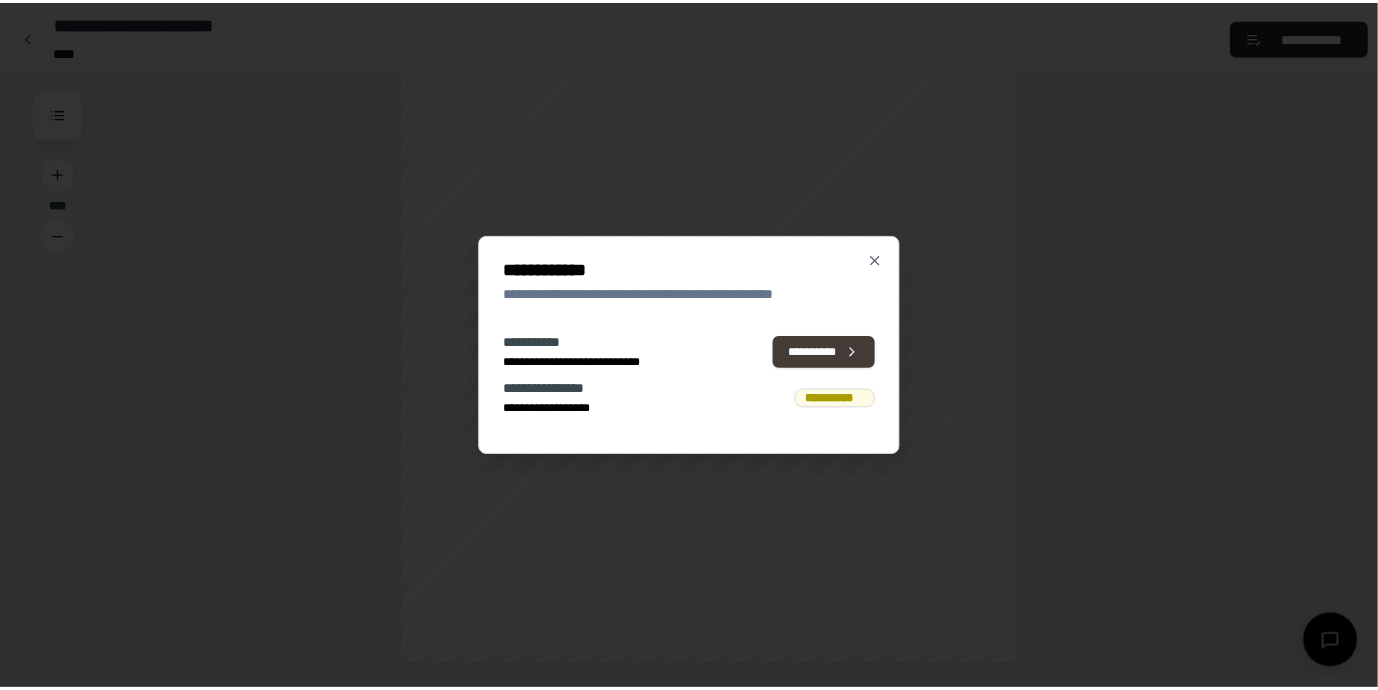 scroll, scrollTop: 0, scrollLeft: 0, axis: both 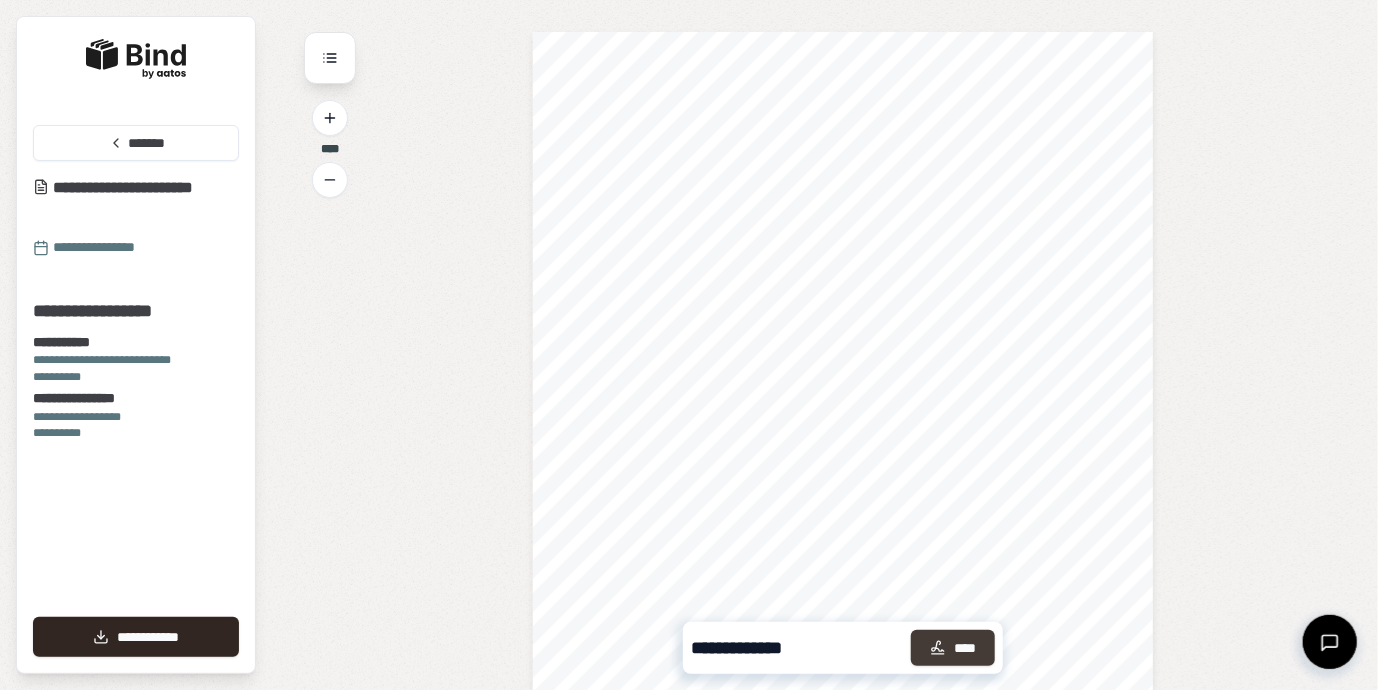 click on "****" at bounding box center (953, 648) 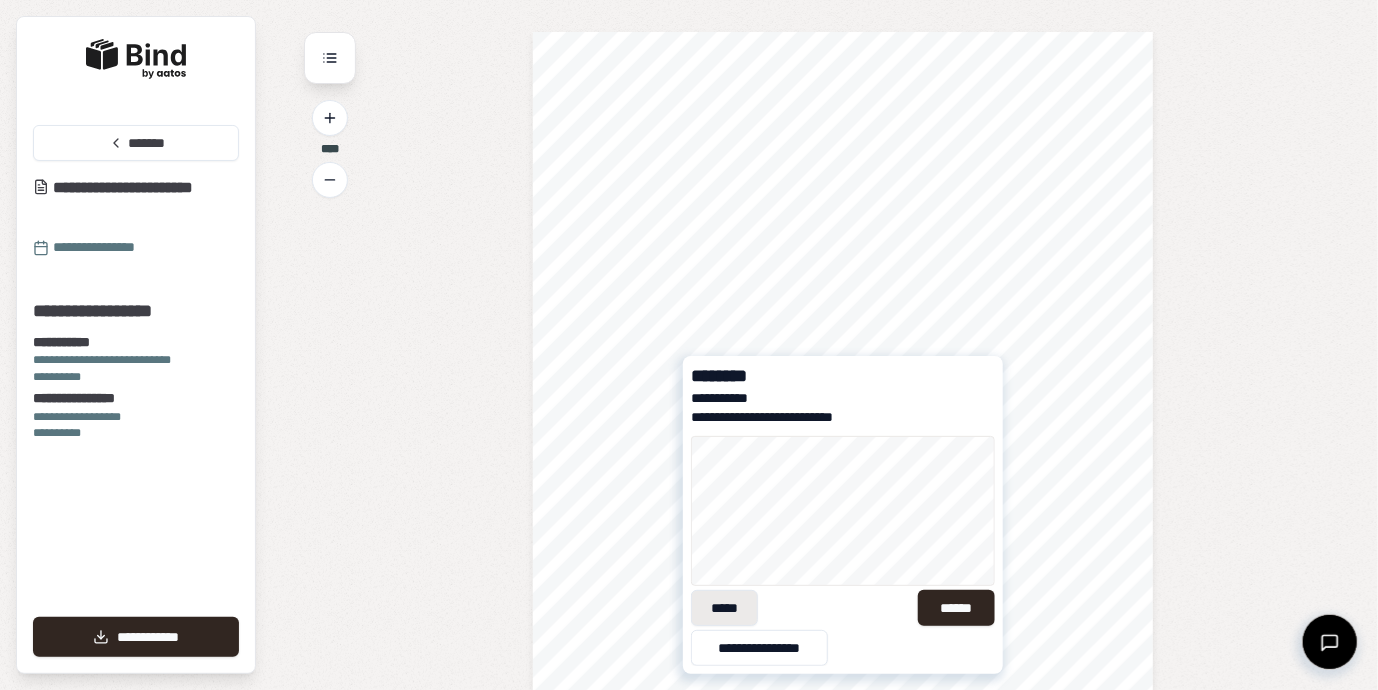 click on "*****" at bounding box center [724, 608] 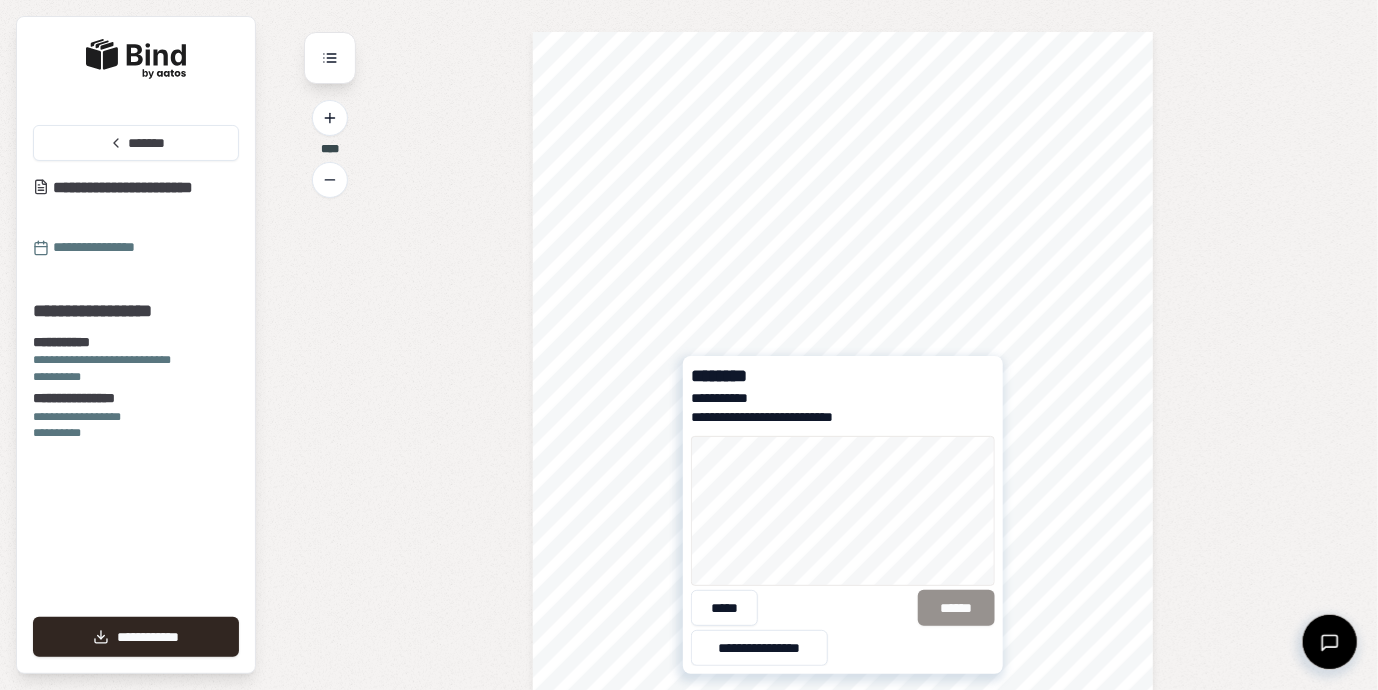 click on "[FIRST] [LAST] [CITY] [STATE] [ZIP]" at bounding box center (843, 515) 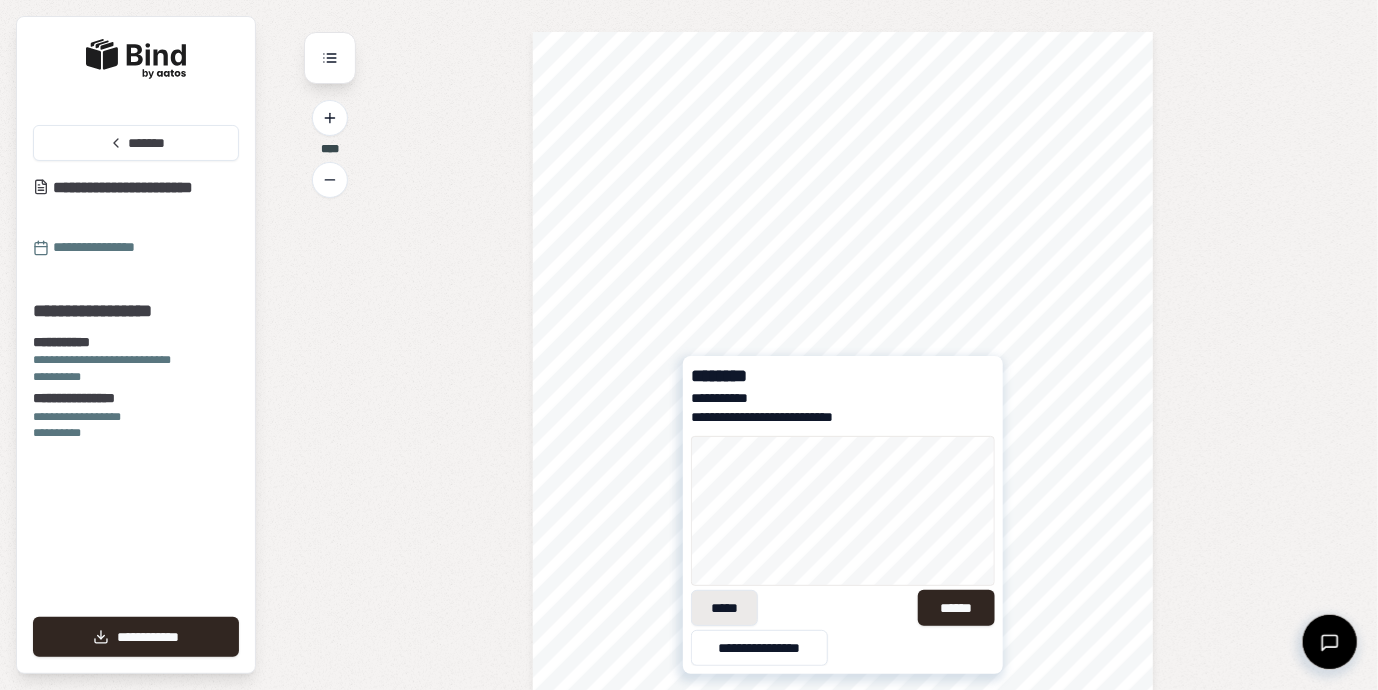 click on "*****" at bounding box center [724, 608] 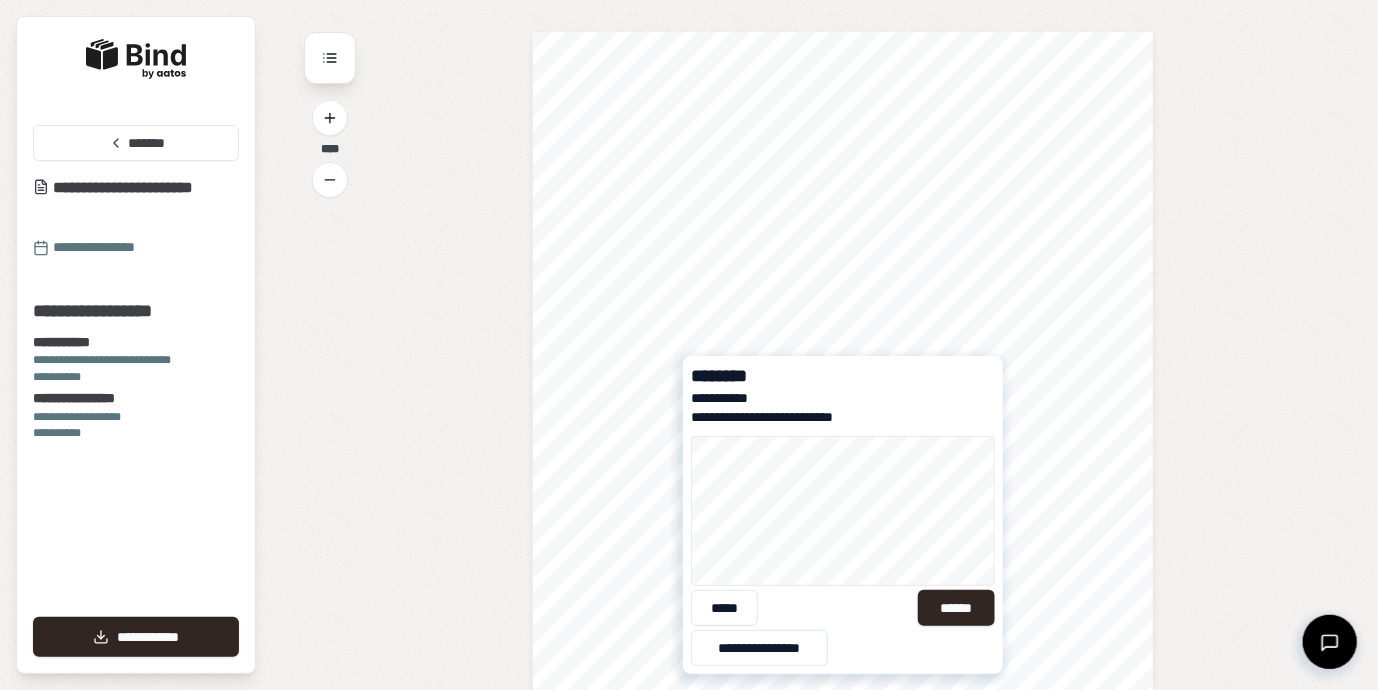click on "[FIRST] [LAST] [CITY] [STATE]" at bounding box center (843, 551) 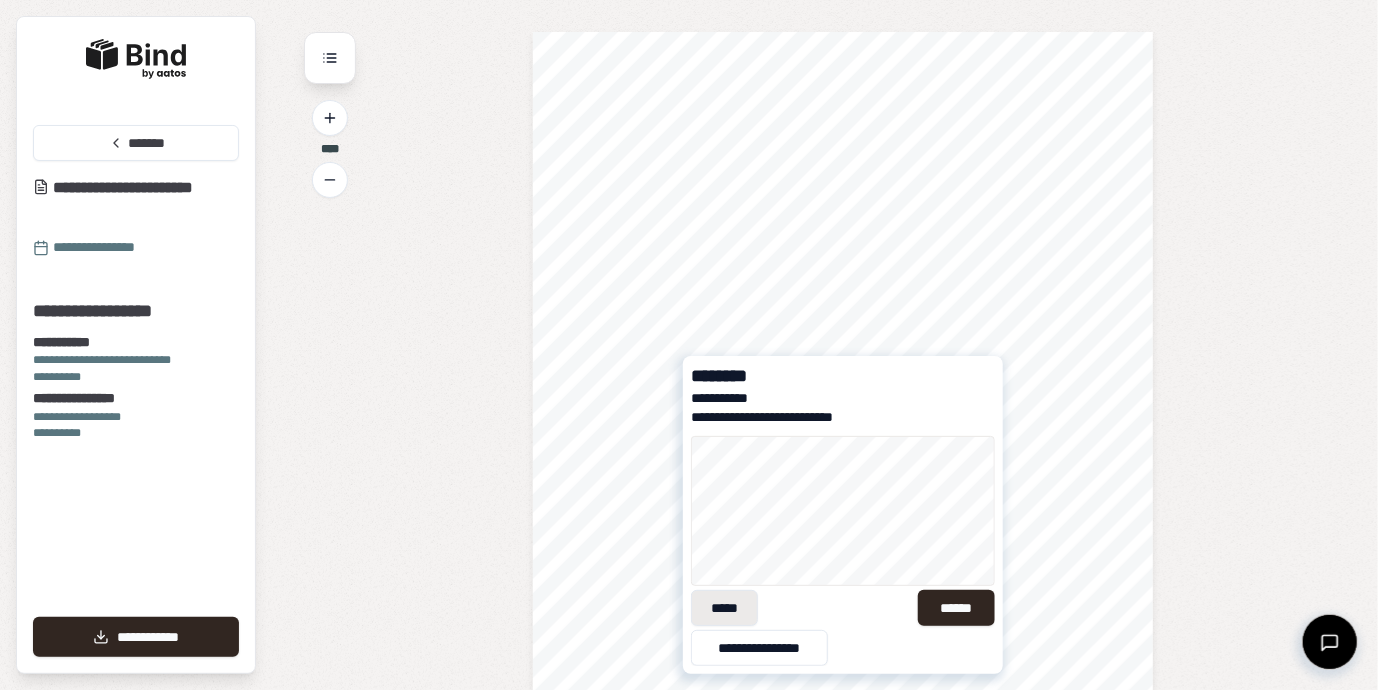click on "*****" at bounding box center (724, 608) 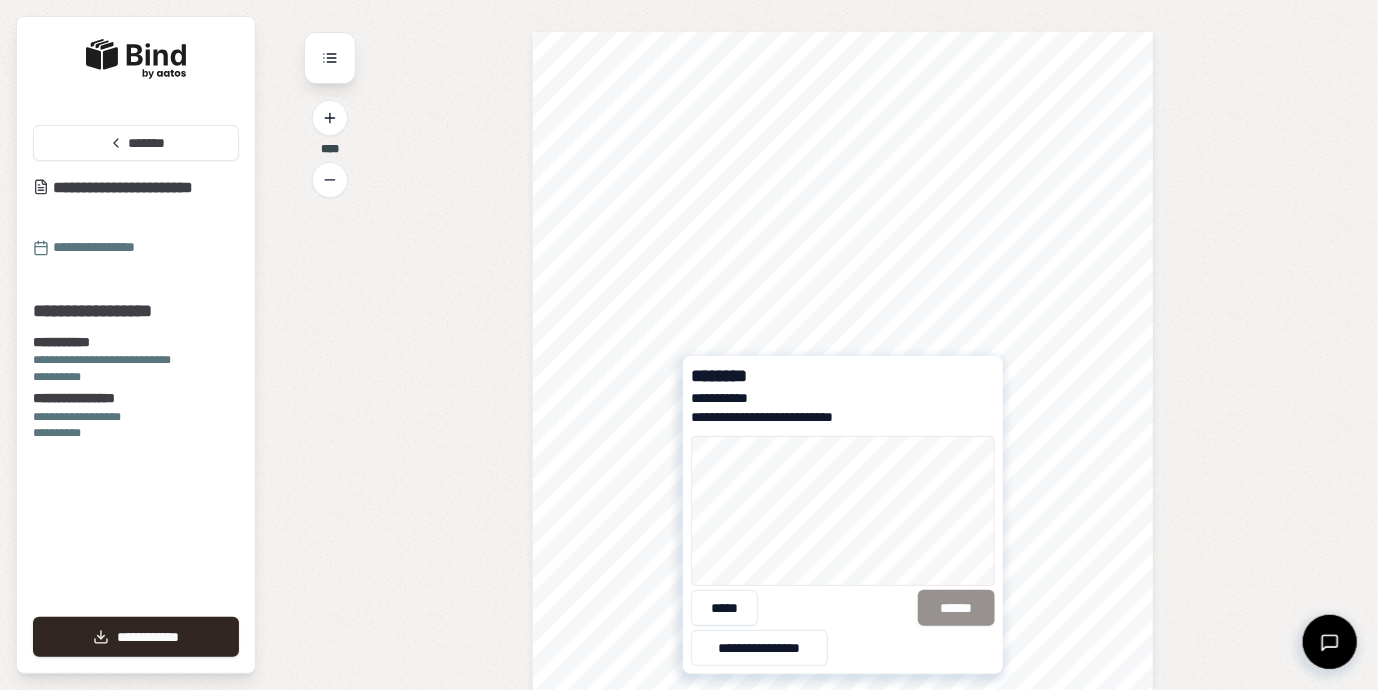 click on "[FIRST] [LAST] [CITY] [STATE] [ZIP]" at bounding box center (843, 515) 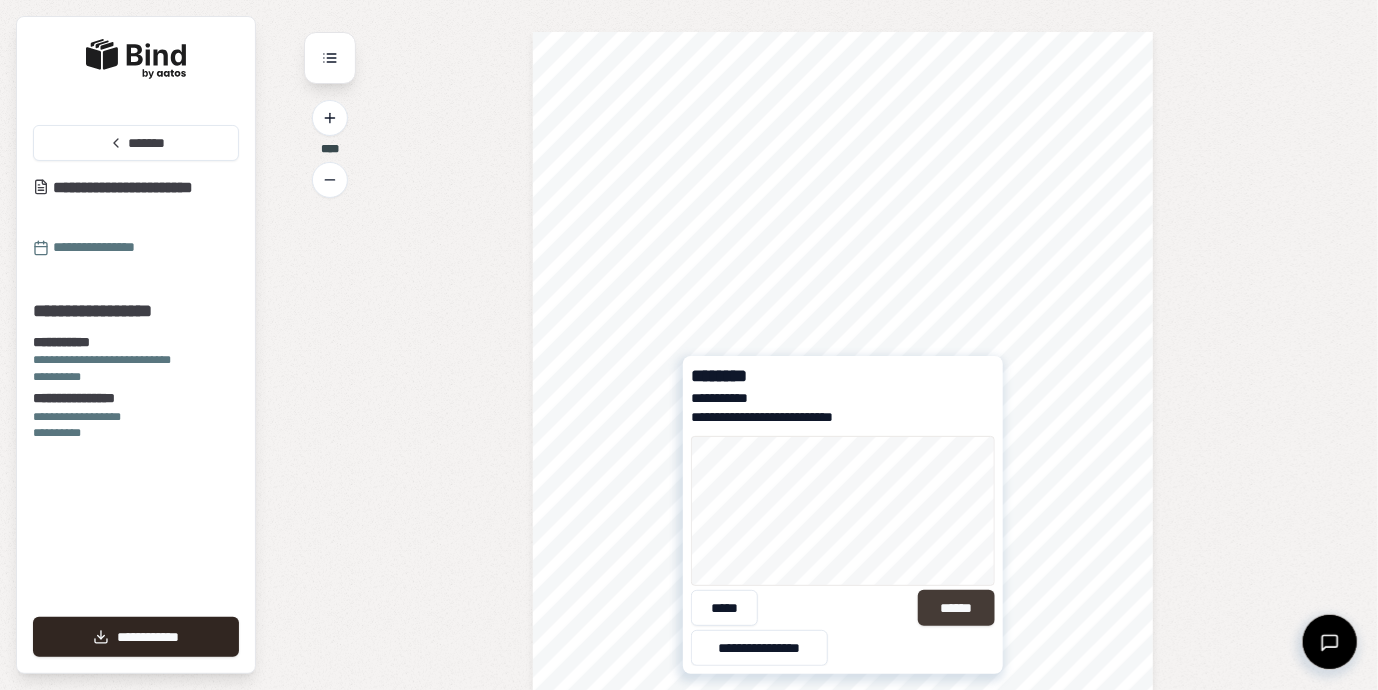 click on "******" at bounding box center (956, 608) 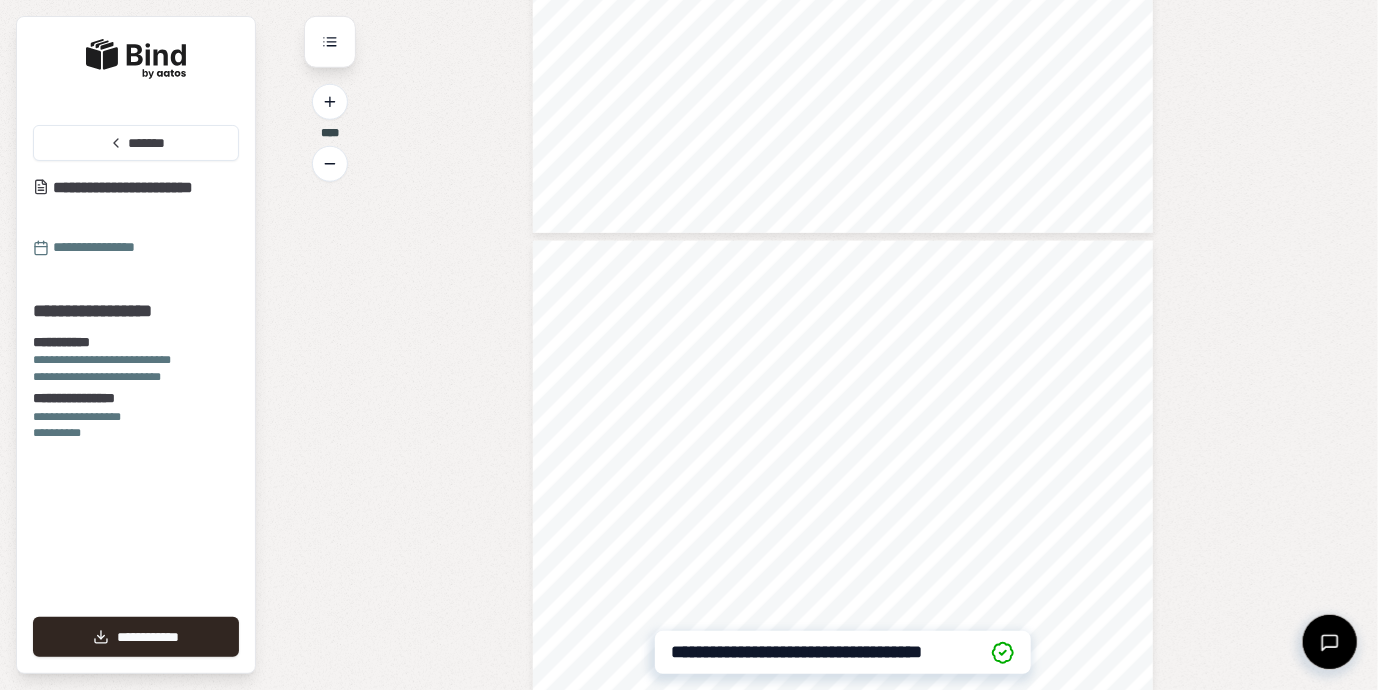 scroll, scrollTop: 480, scrollLeft: 0, axis: vertical 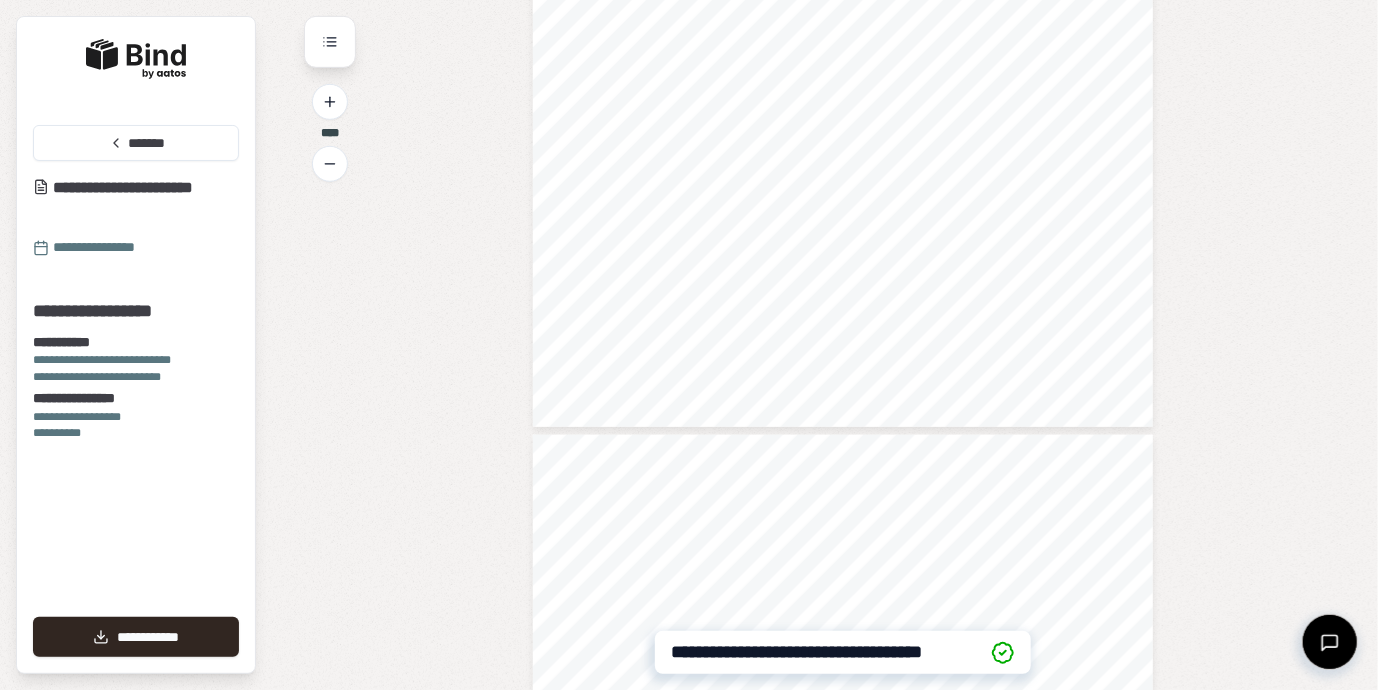click on "[FIRST] [LAST] [CITY] [STATE] [ZIP] [COUNTRY] [STREET_NAME] [APARTMENT] [BUILDING_NAME] [FLOOR] [UNIT] [POSTAL_CODE] [ADDRESS_LINE_1] [ADDRESS_LINE_2] [COUNTY] [REGION] [PROVINCE] [DISTRICT] [NEIGHBORHOOD] [LANDMARK] [POST_OFFICE_BOX] [PO_BOX_NUMBER] [PO_BOX_TYPE] [PO_BOX_CITY] [PO_BOX_STATE] [PO_BOX_ZIP]" at bounding box center (843, 1751) 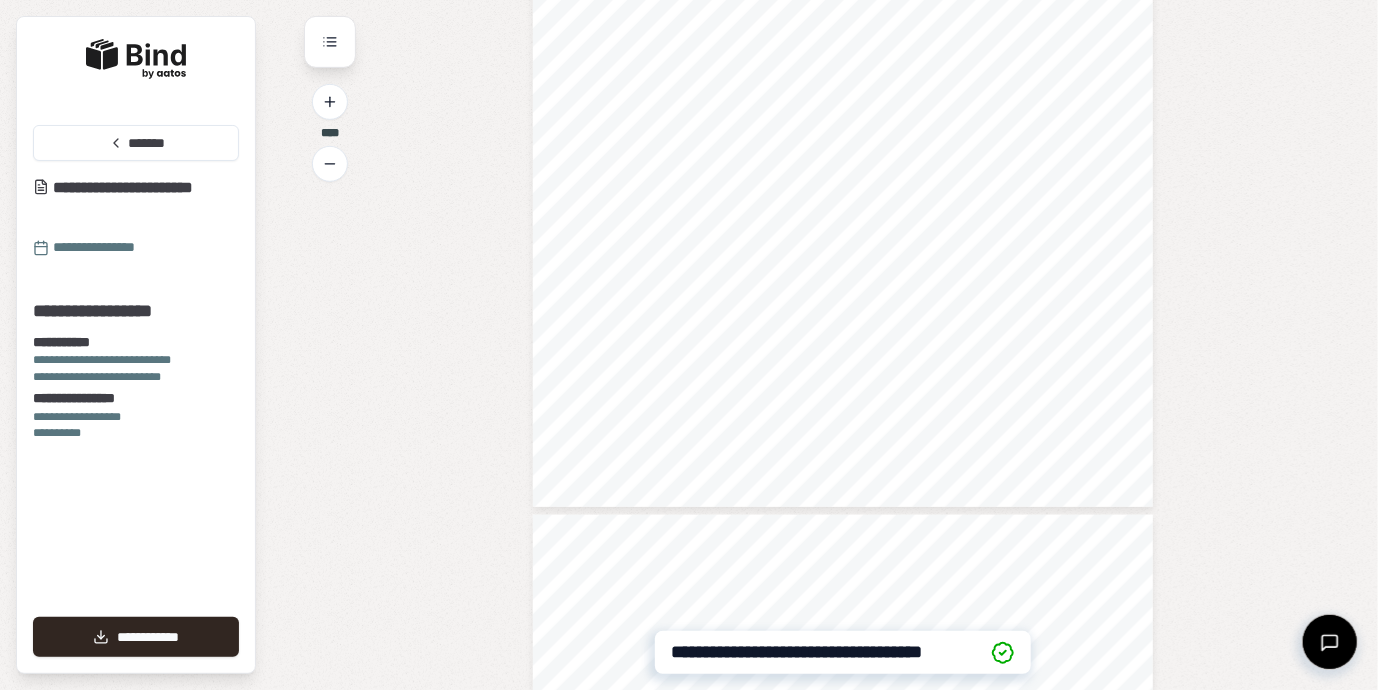scroll, scrollTop: 880, scrollLeft: 0, axis: vertical 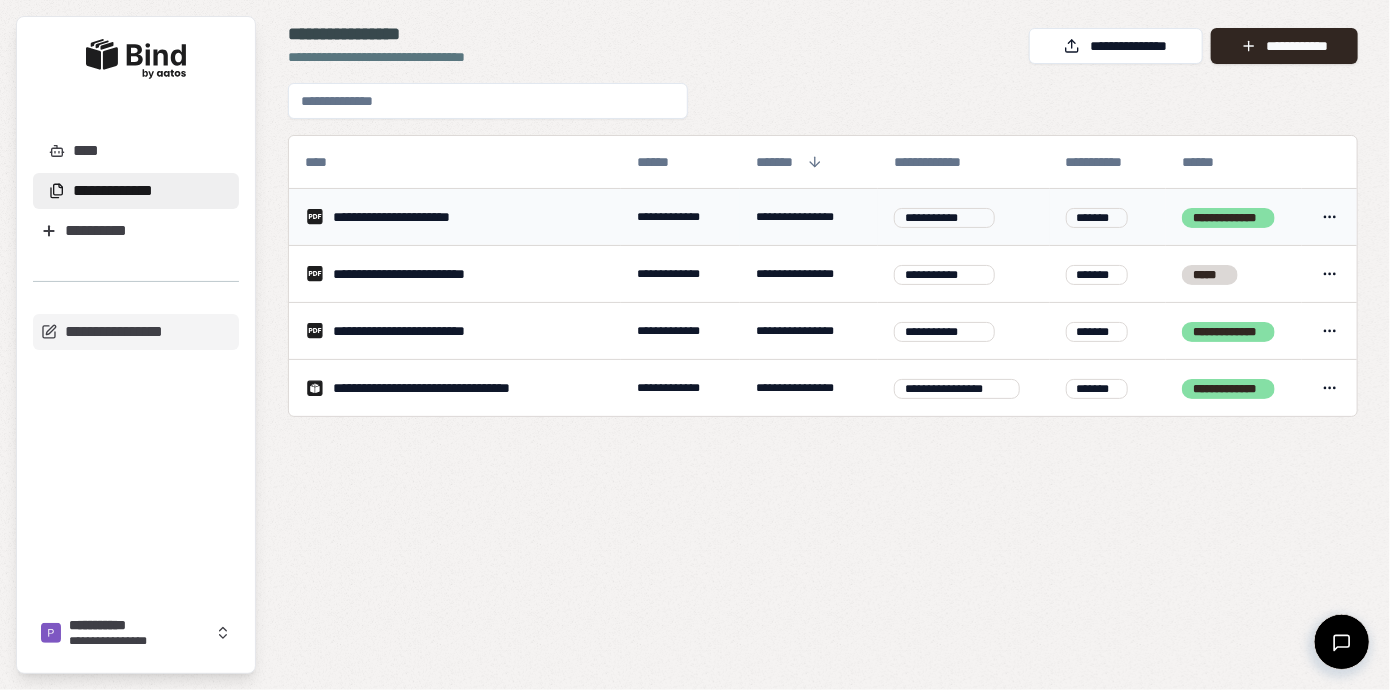 click on "**********" at bounding box center (416, 217) 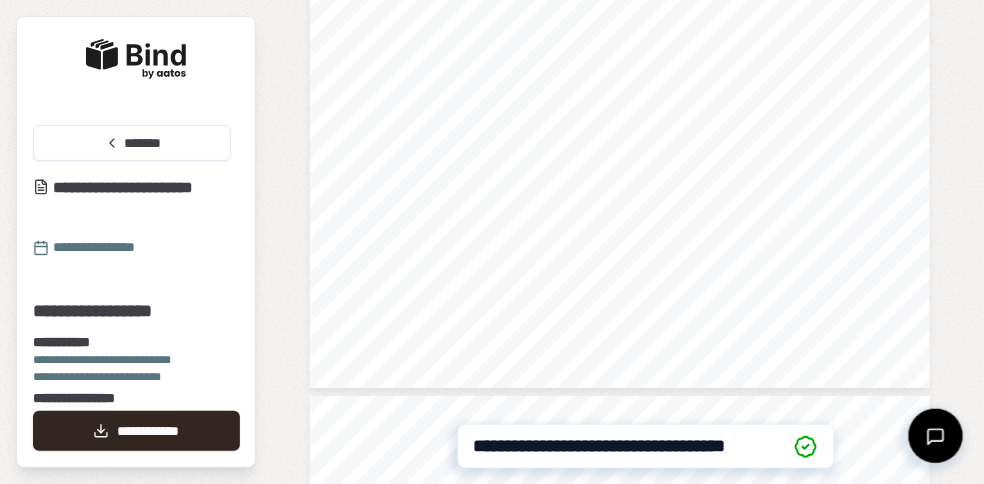 scroll, scrollTop: 1428, scrollLeft: 0, axis: vertical 